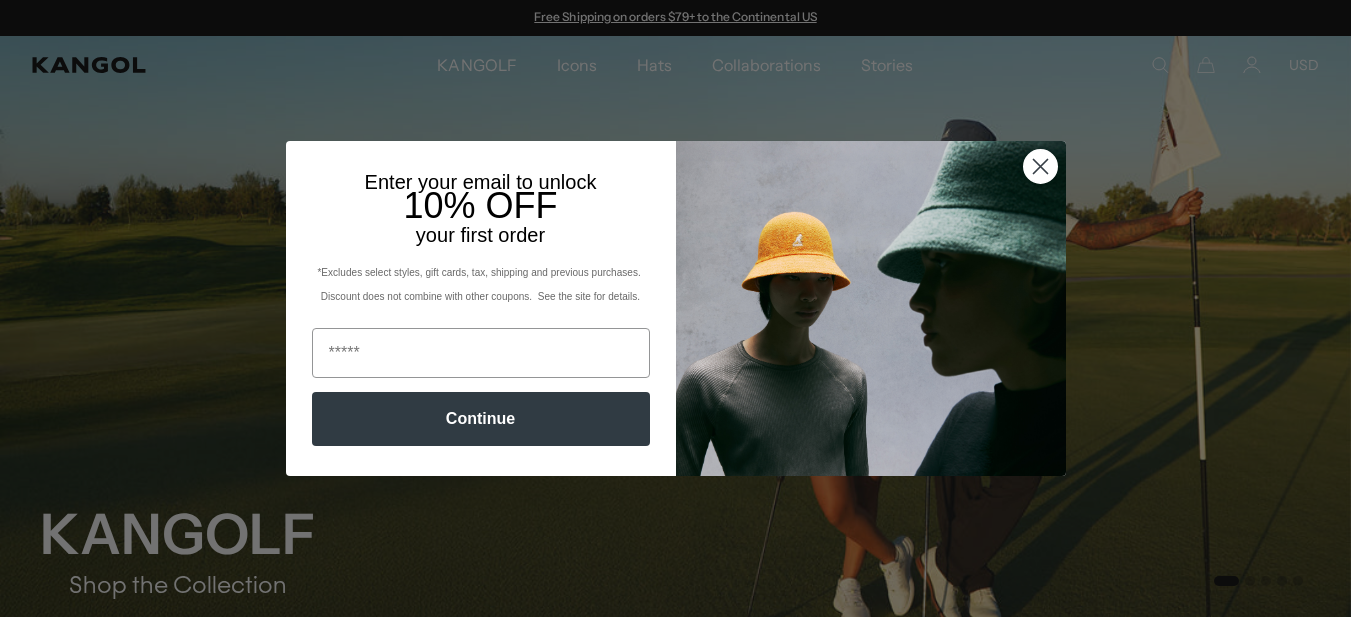 scroll, scrollTop: 0, scrollLeft: 0, axis: both 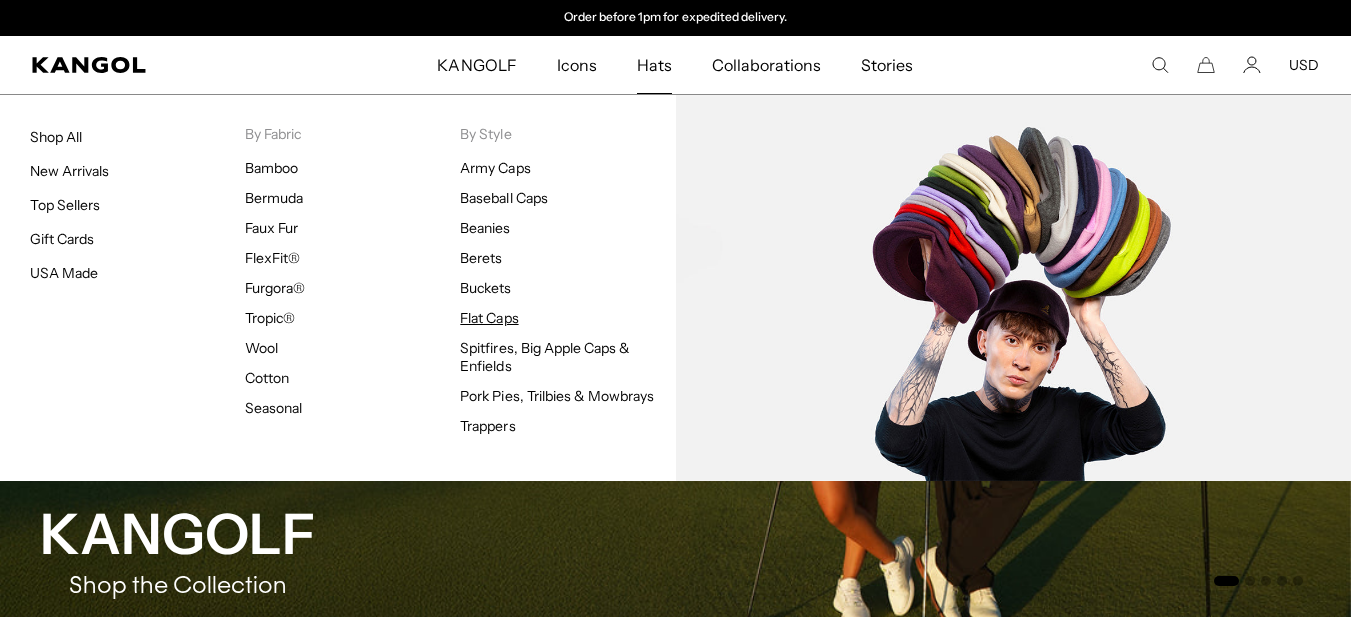 click on "Flat Caps" at bounding box center (489, 318) 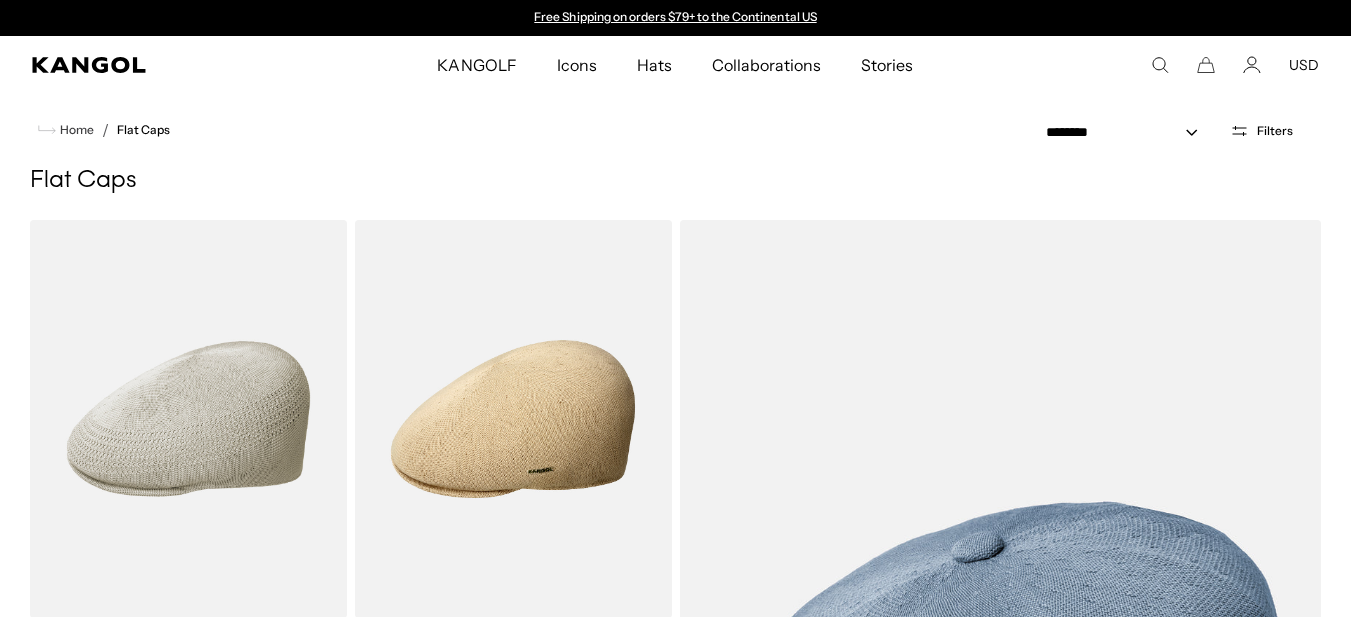 scroll, scrollTop: 0, scrollLeft: 0, axis: both 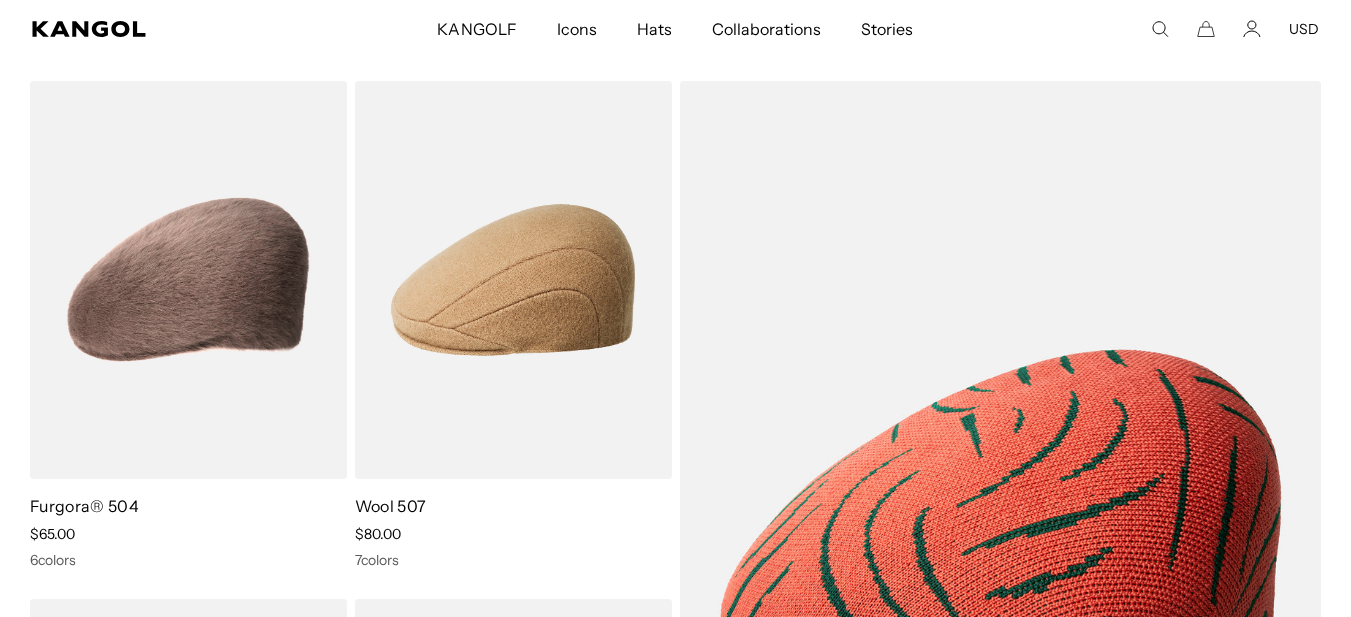 drag, startPoint x: 515, startPoint y: 238, endPoint x: 1173, endPoint y: 70, distance: 679.1082 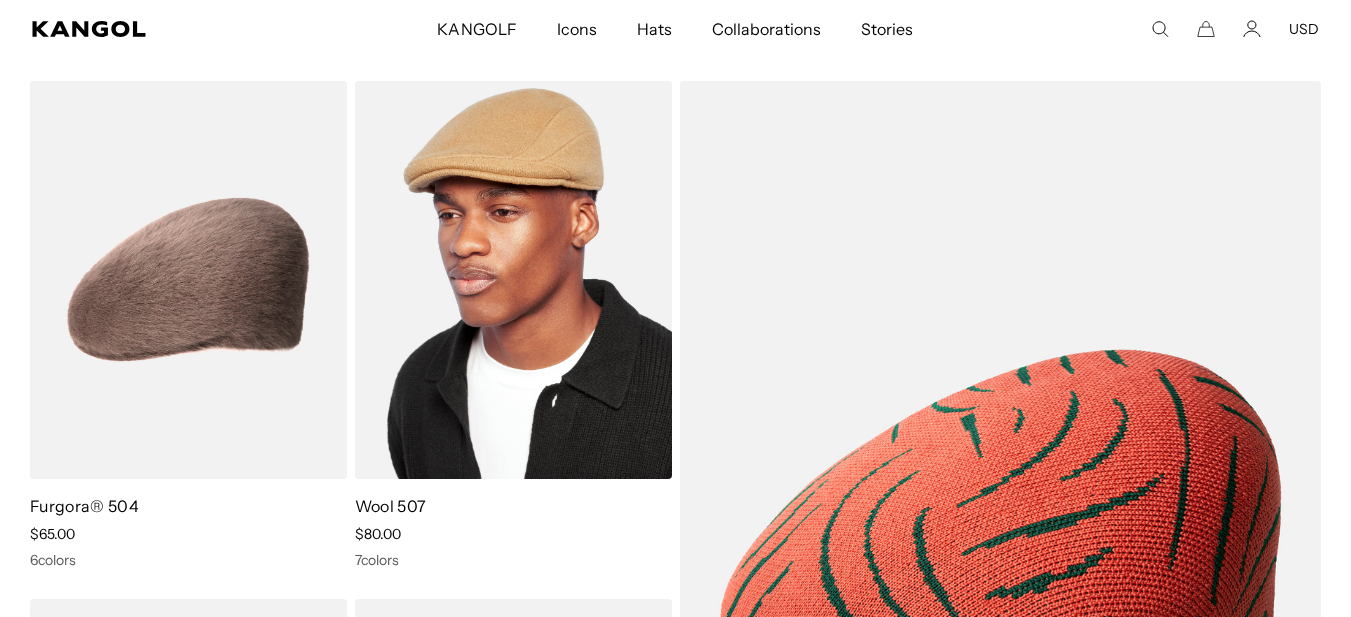 scroll, scrollTop: 0, scrollLeft: 0, axis: both 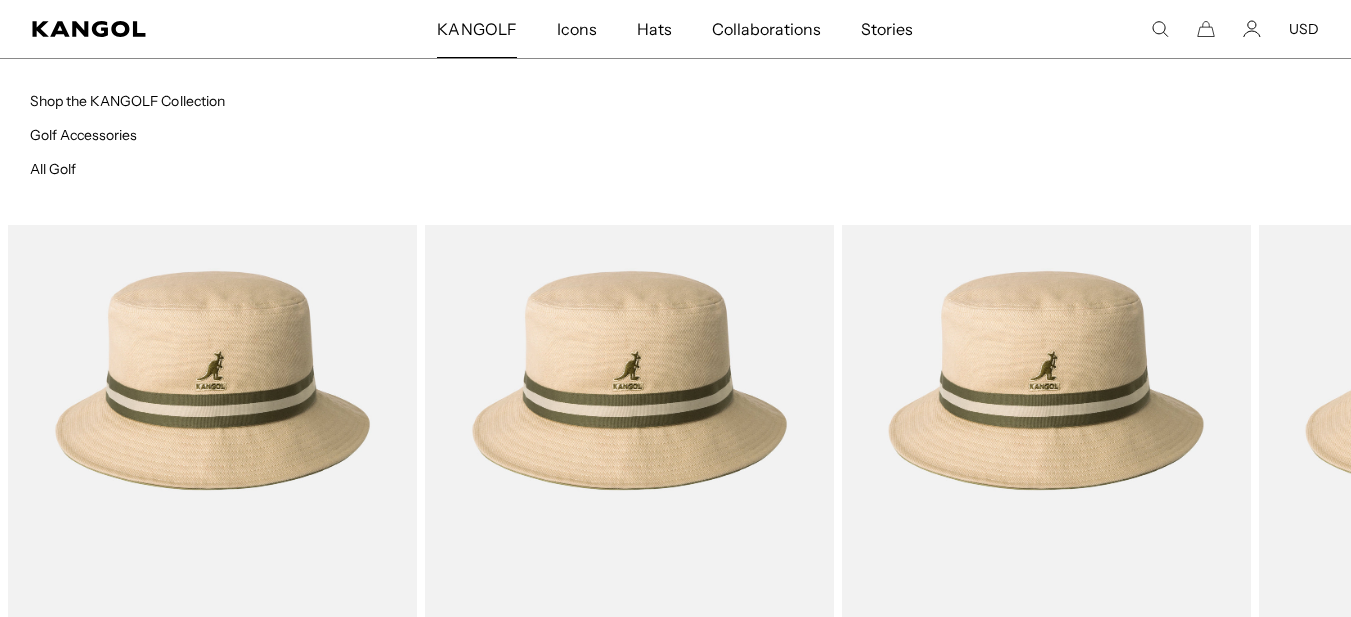 click on "KANGOLF" at bounding box center (476, 29) 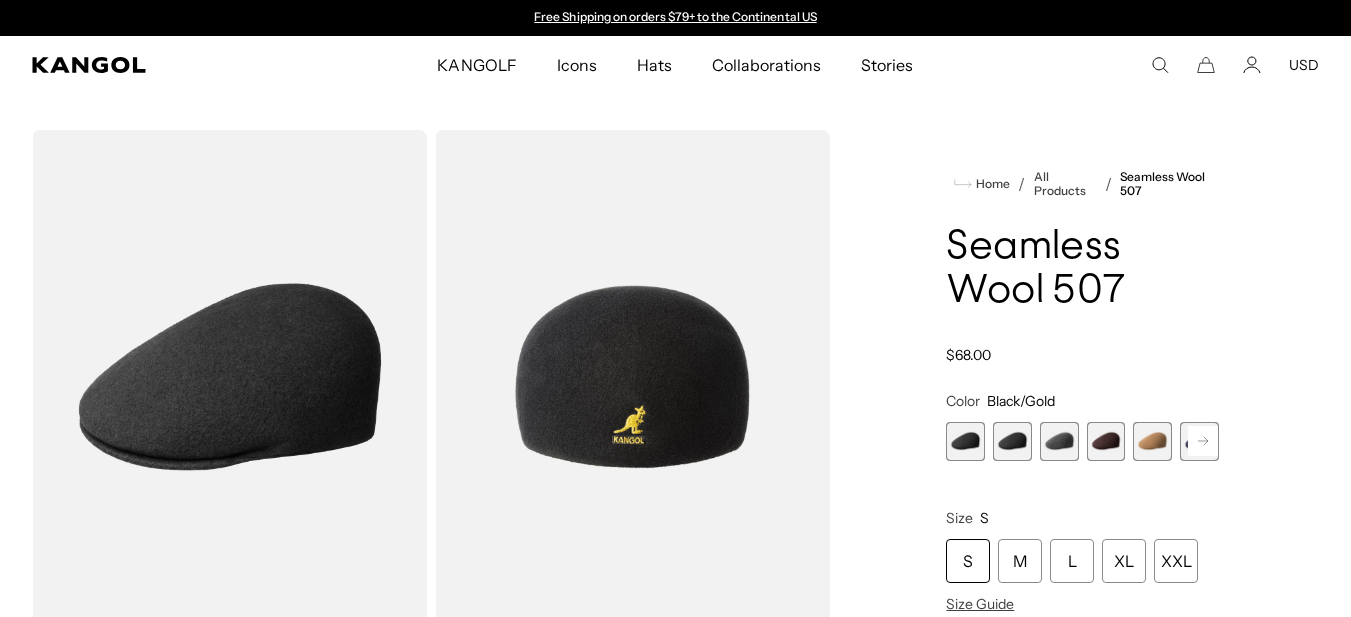scroll, scrollTop: 0, scrollLeft: 0, axis: both 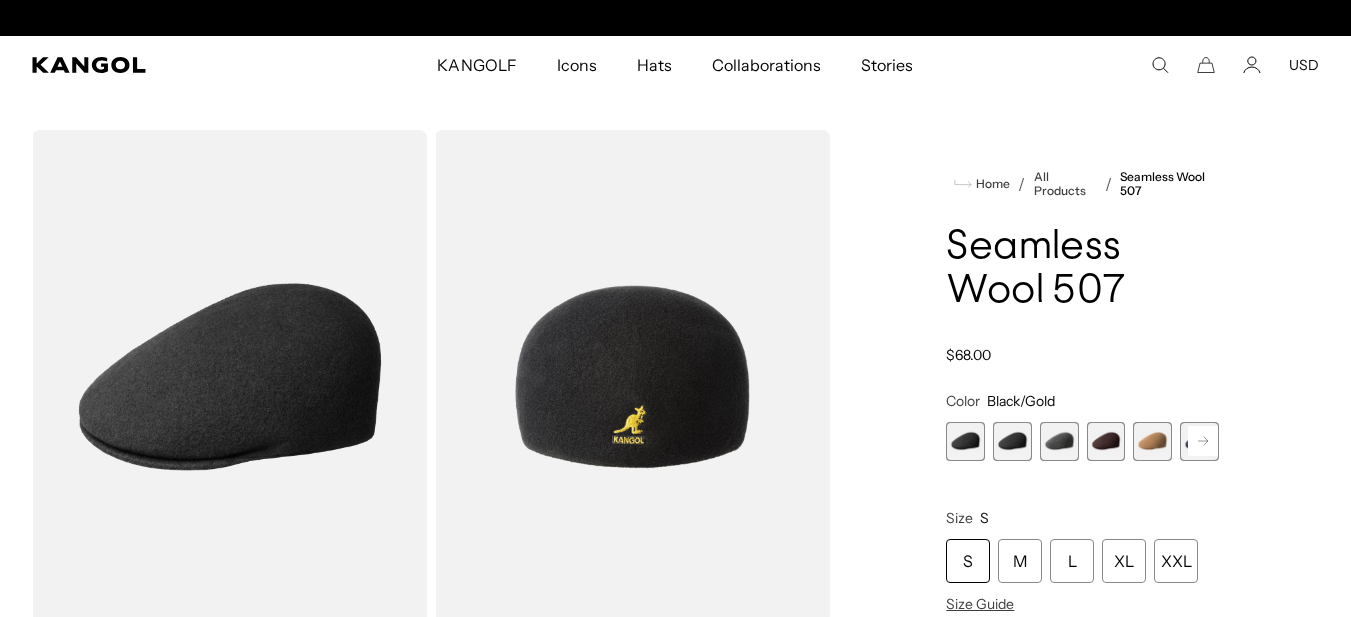 click at bounding box center (1059, 441) 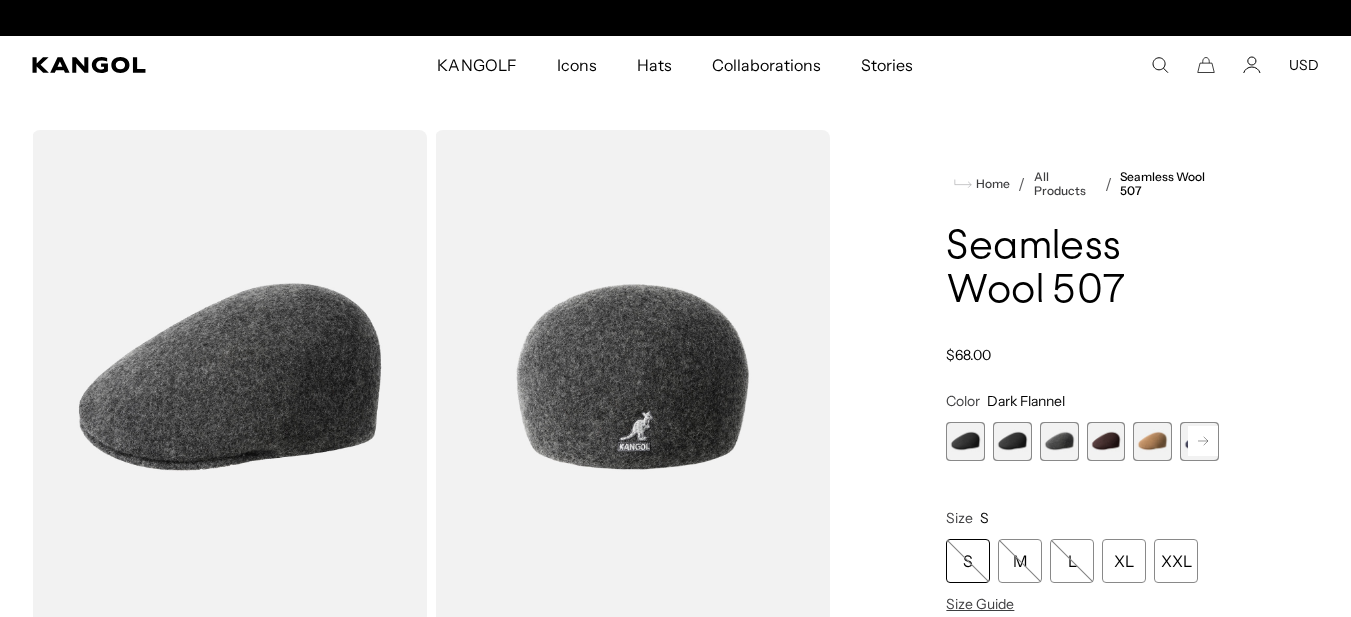 scroll, scrollTop: 0, scrollLeft: 0, axis: both 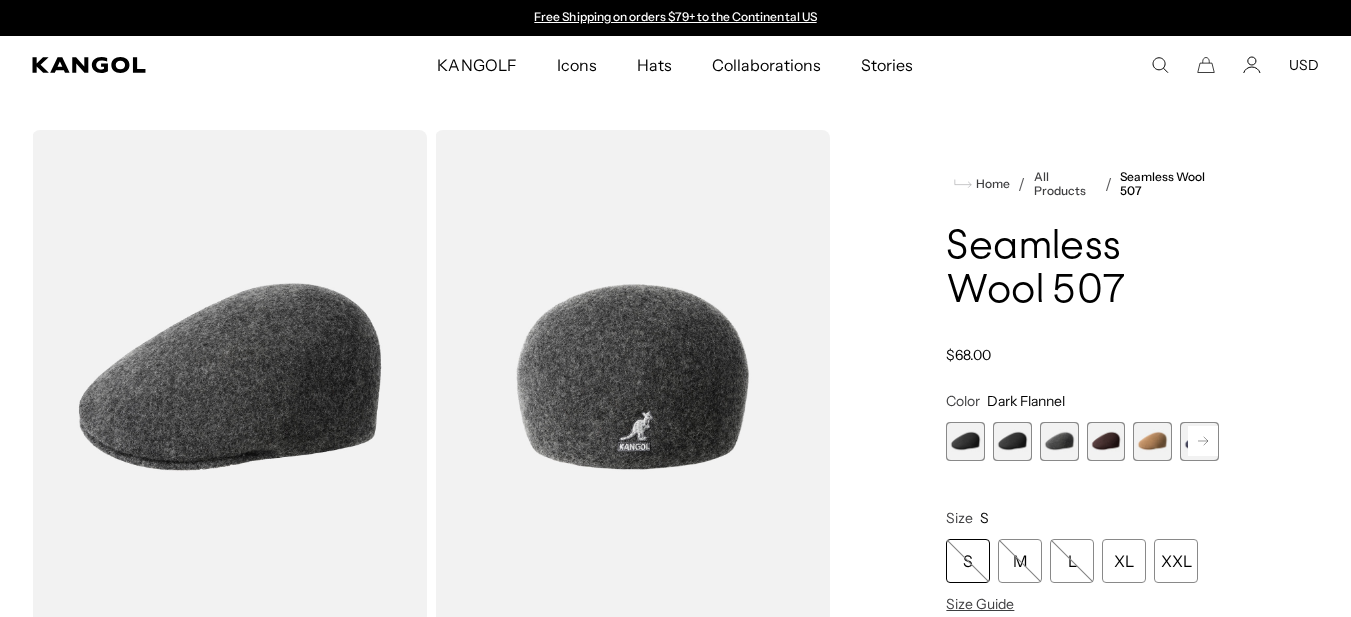 click at bounding box center (1106, 441) 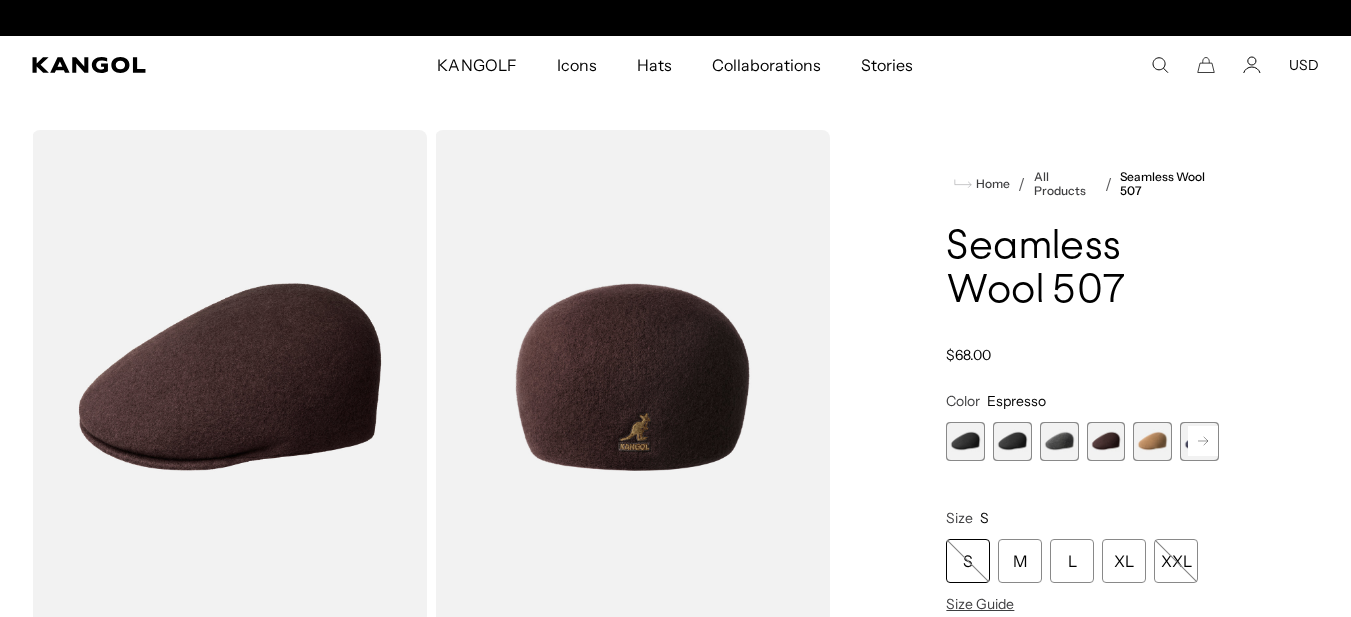 scroll, scrollTop: 0, scrollLeft: 412, axis: horizontal 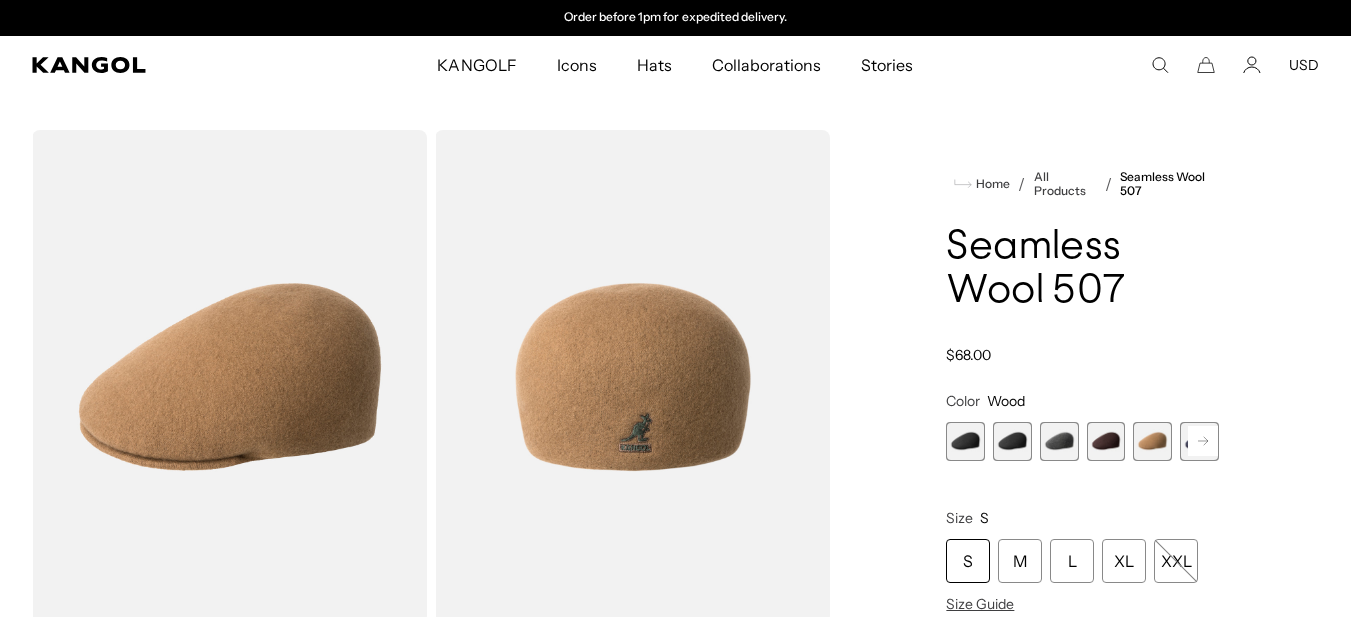 click 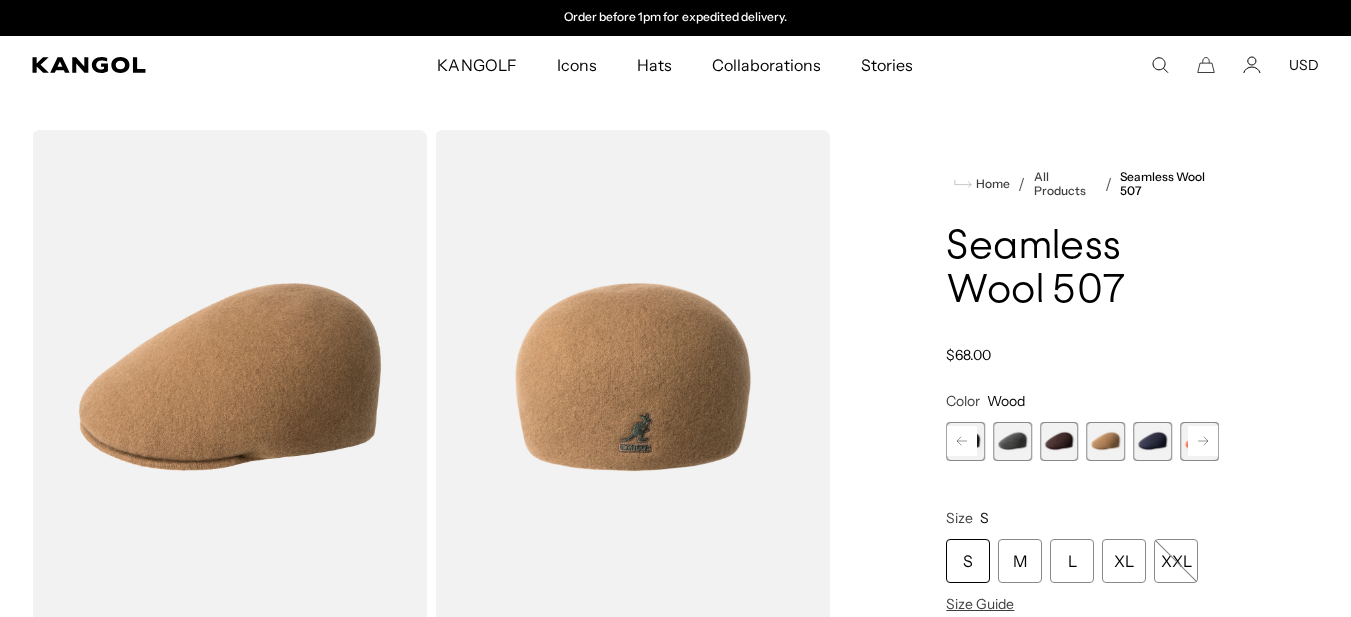 click 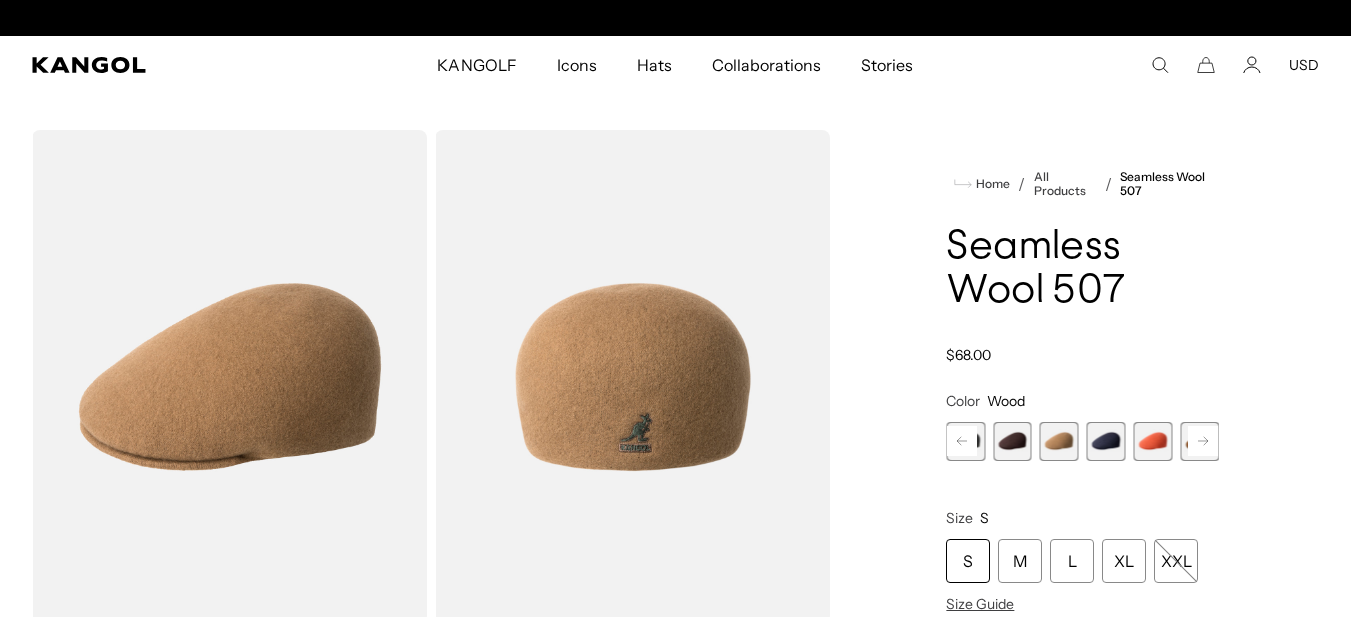 click 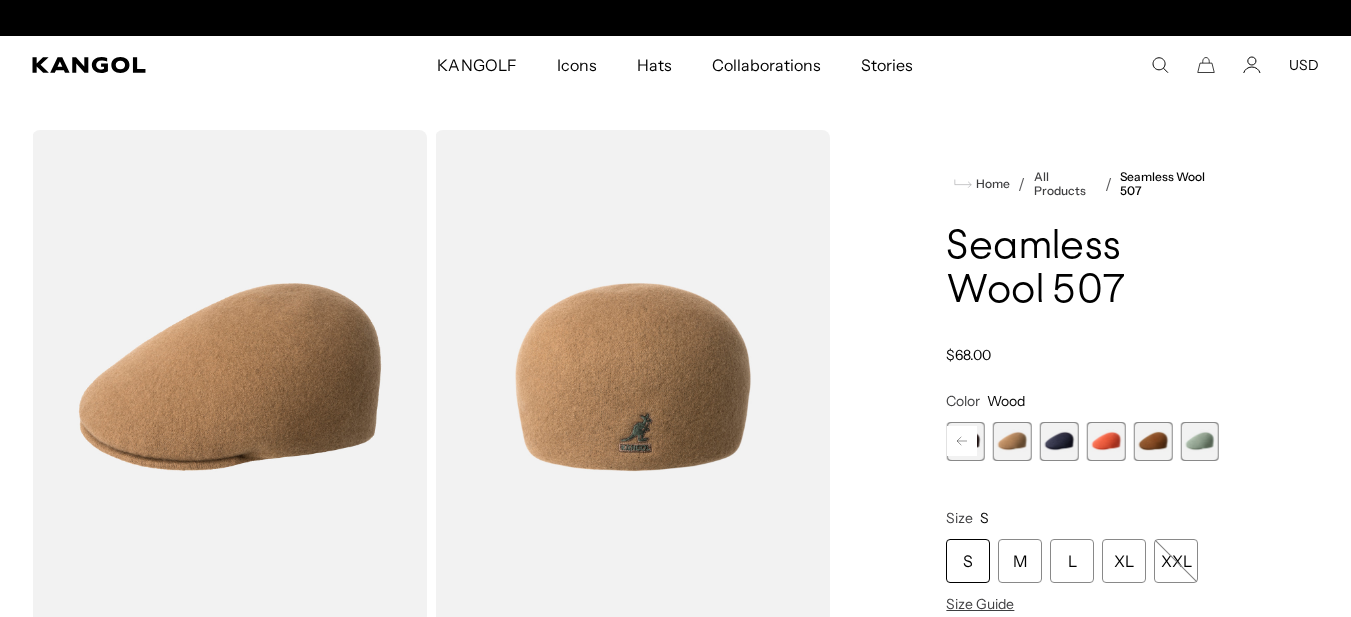 scroll, scrollTop: 0, scrollLeft: 0, axis: both 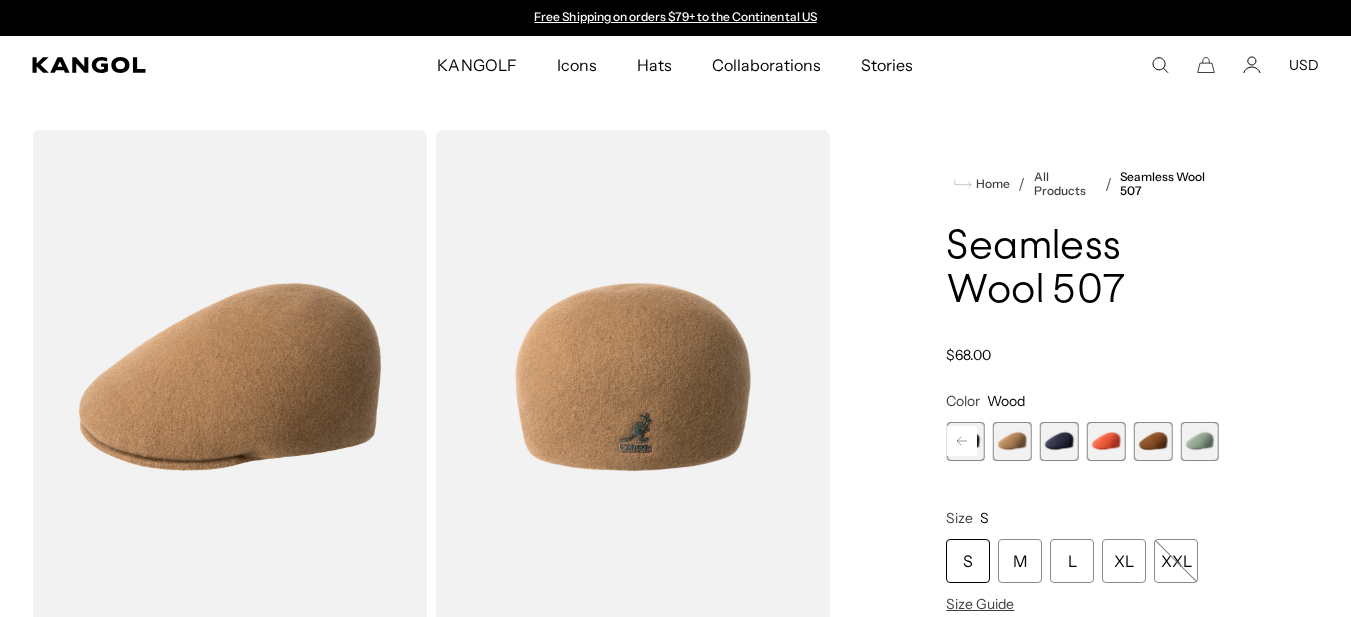 click at bounding box center (1012, 441) 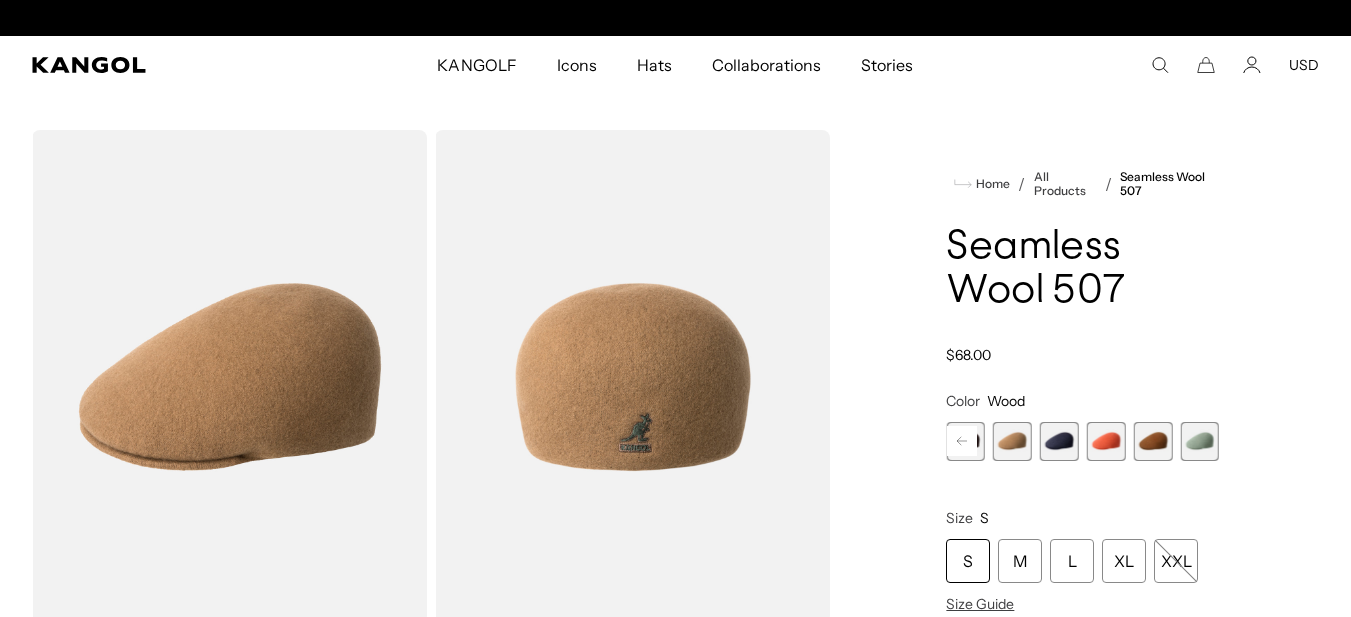 scroll, scrollTop: 0, scrollLeft: 0, axis: both 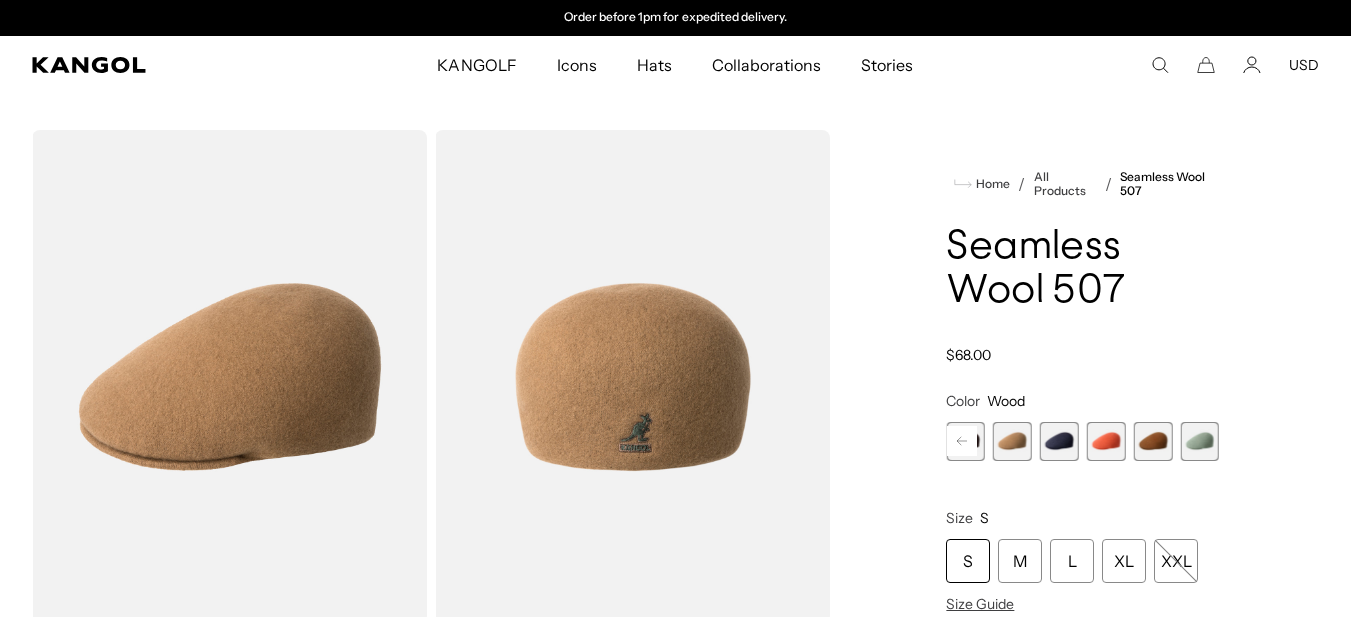 click at bounding box center (1199, 441) 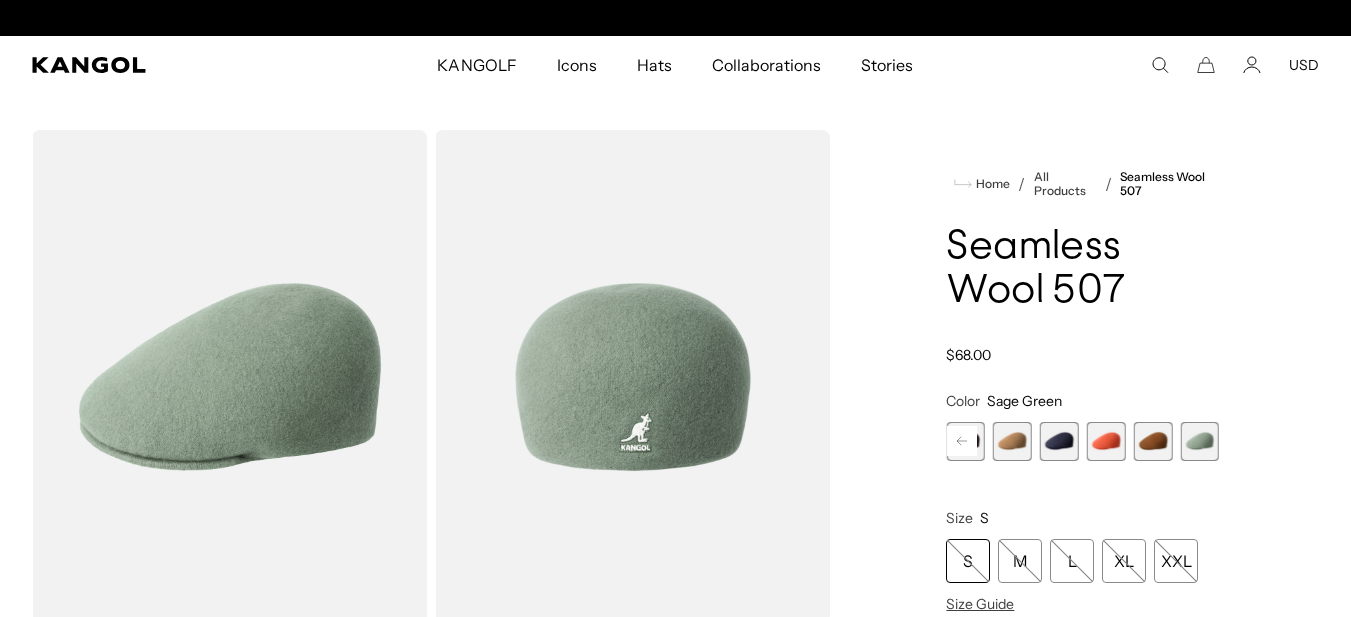 scroll, scrollTop: 0, scrollLeft: 412, axis: horizontal 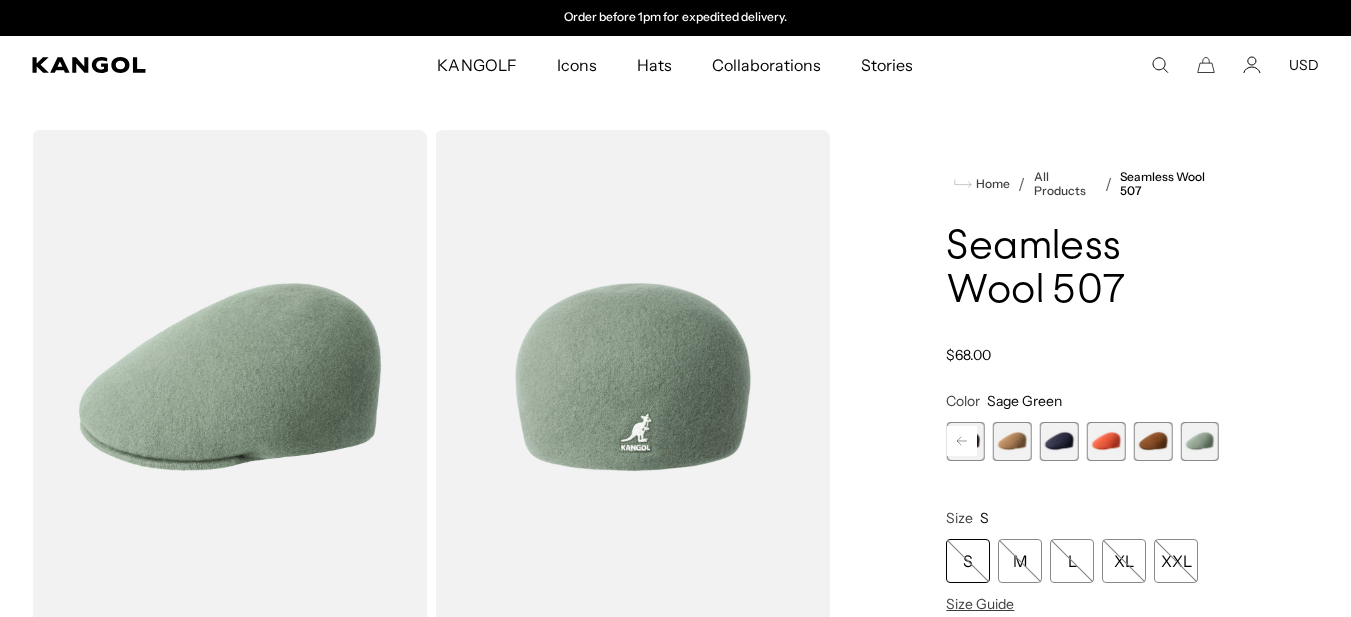 click at bounding box center [1152, 441] 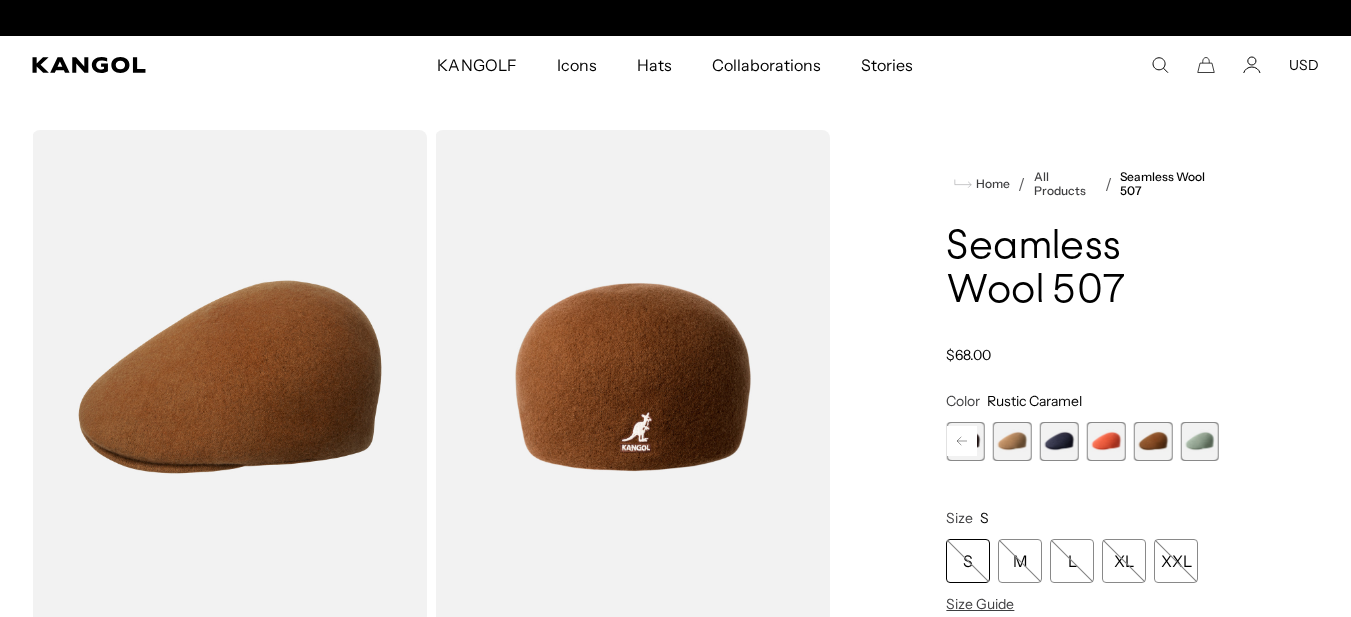 scroll, scrollTop: 0, scrollLeft: 0, axis: both 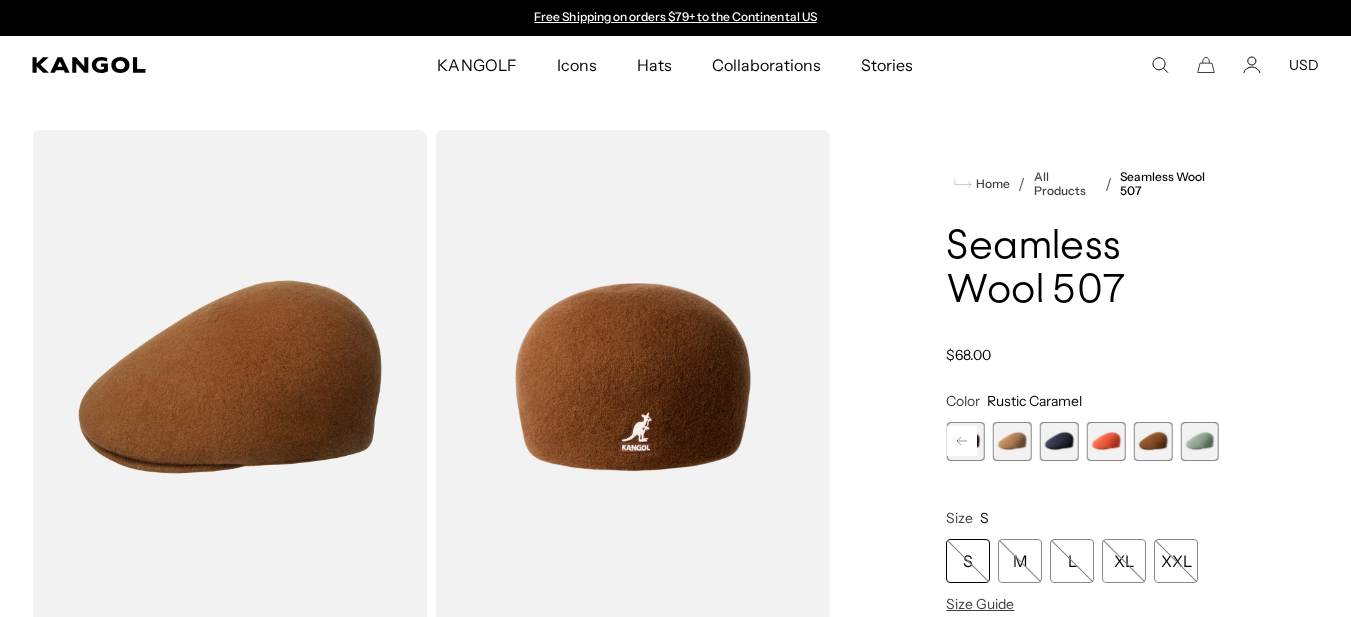 click 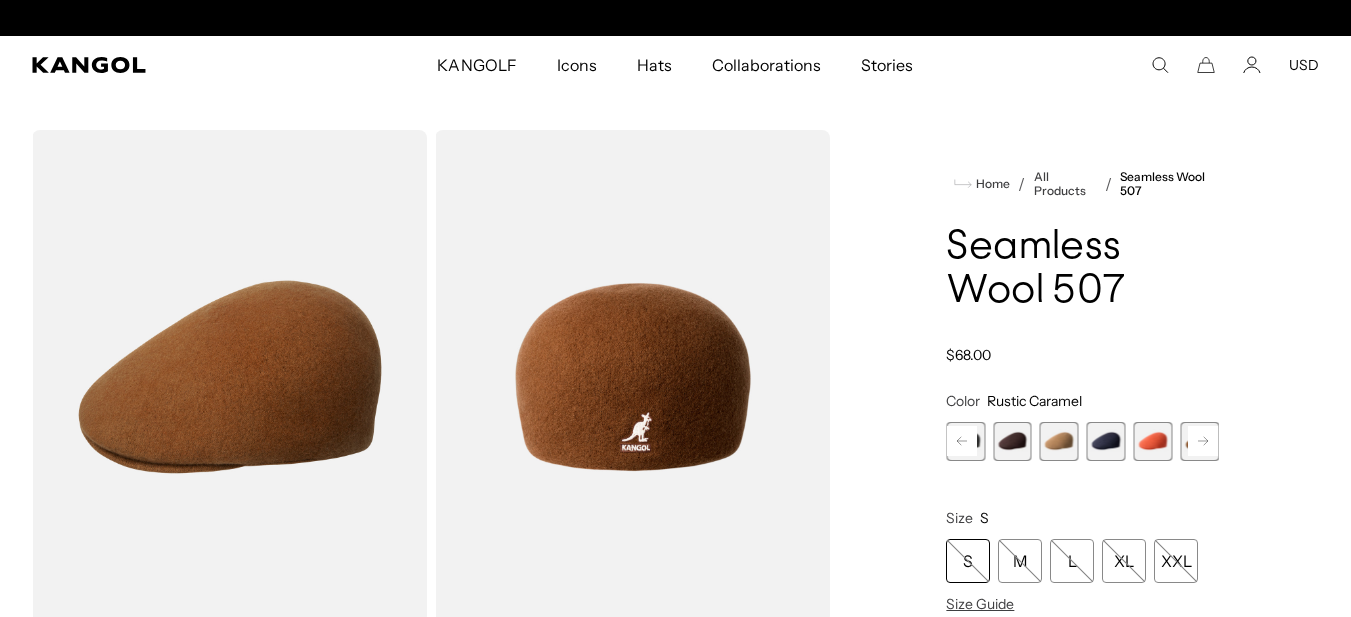 scroll, scrollTop: 0, scrollLeft: 412, axis: horizontal 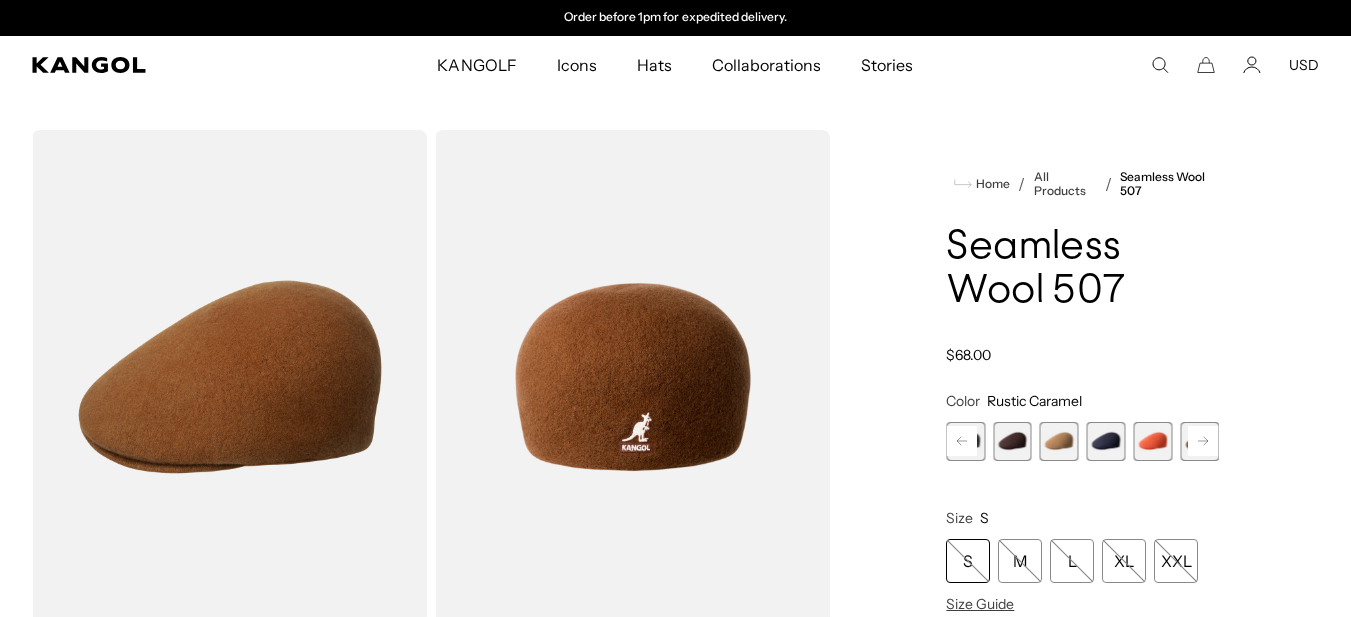 click 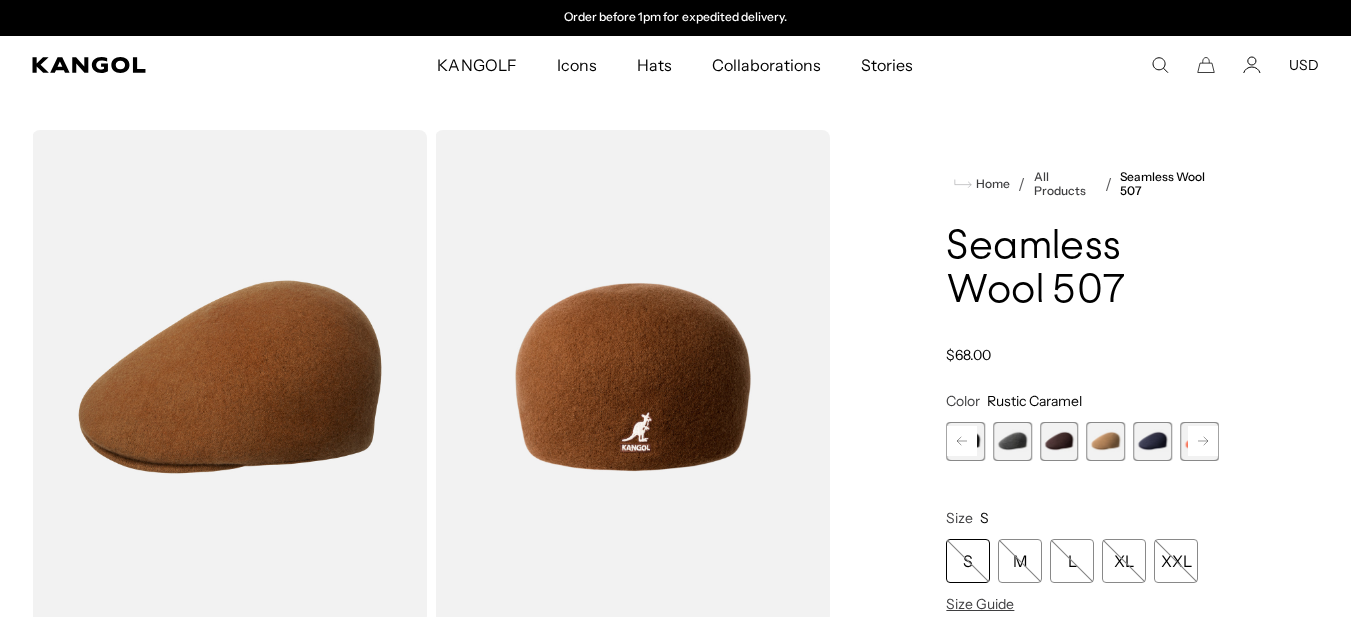 click 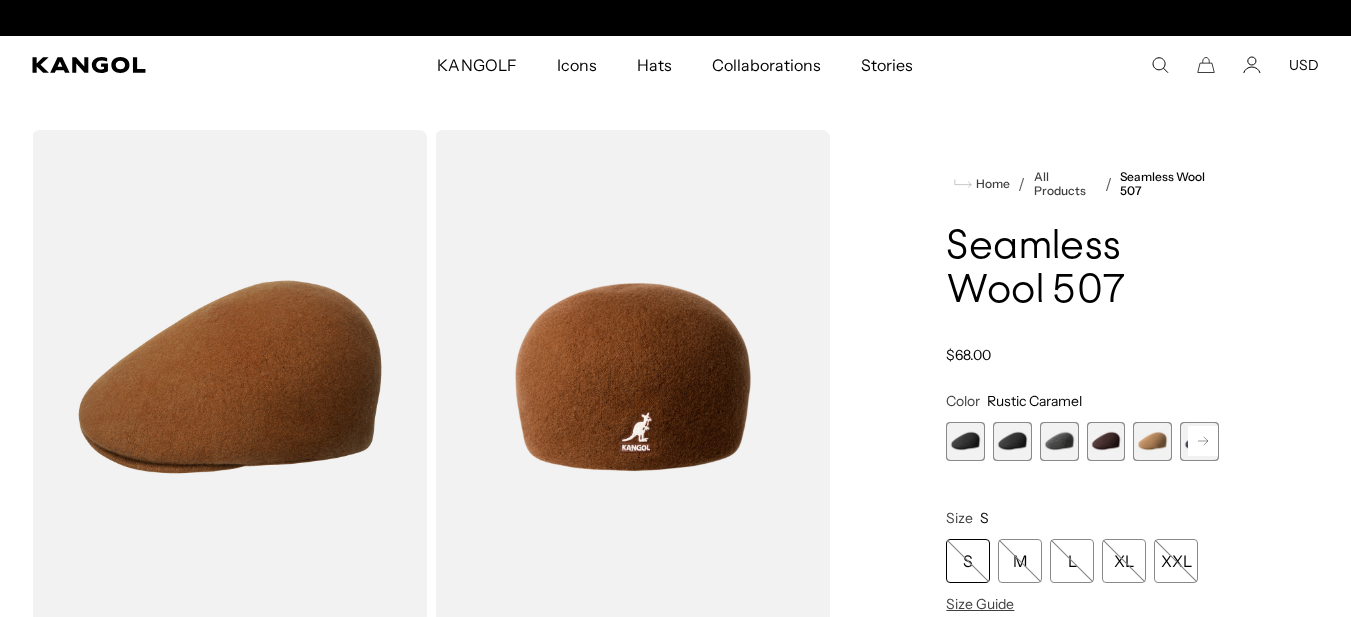 scroll, scrollTop: 0, scrollLeft: 0, axis: both 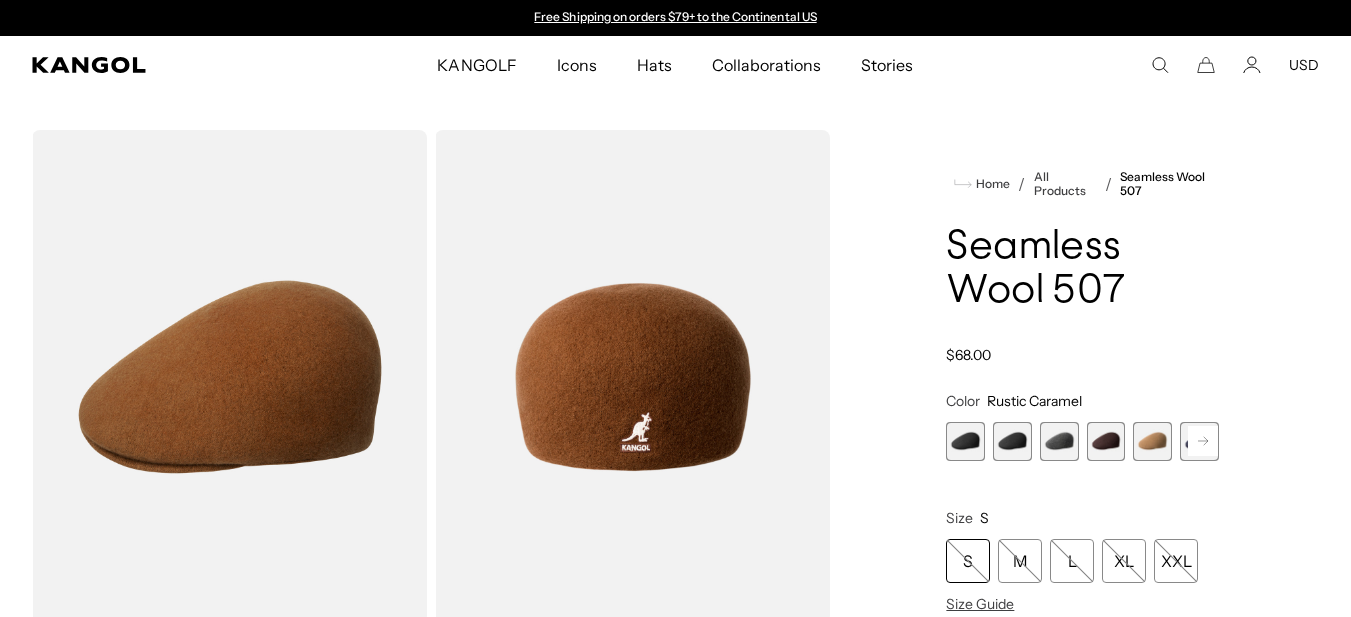 click at bounding box center [965, 441] 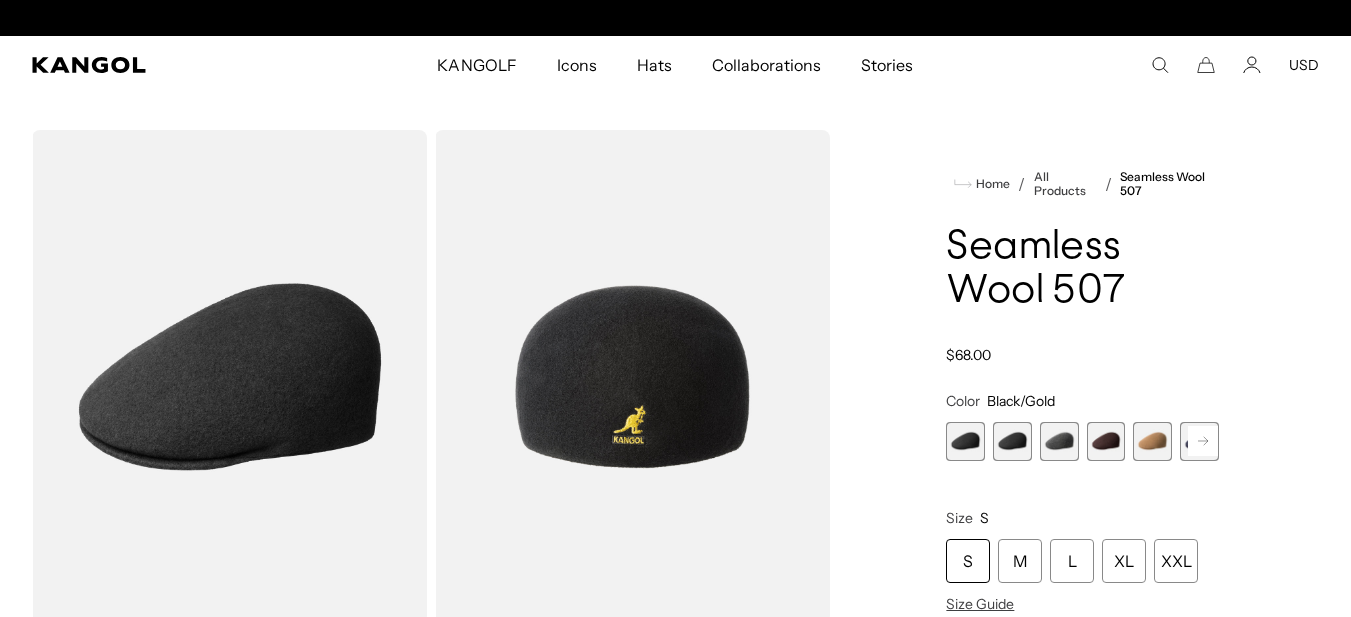 scroll, scrollTop: 0, scrollLeft: 412, axis: horizontal 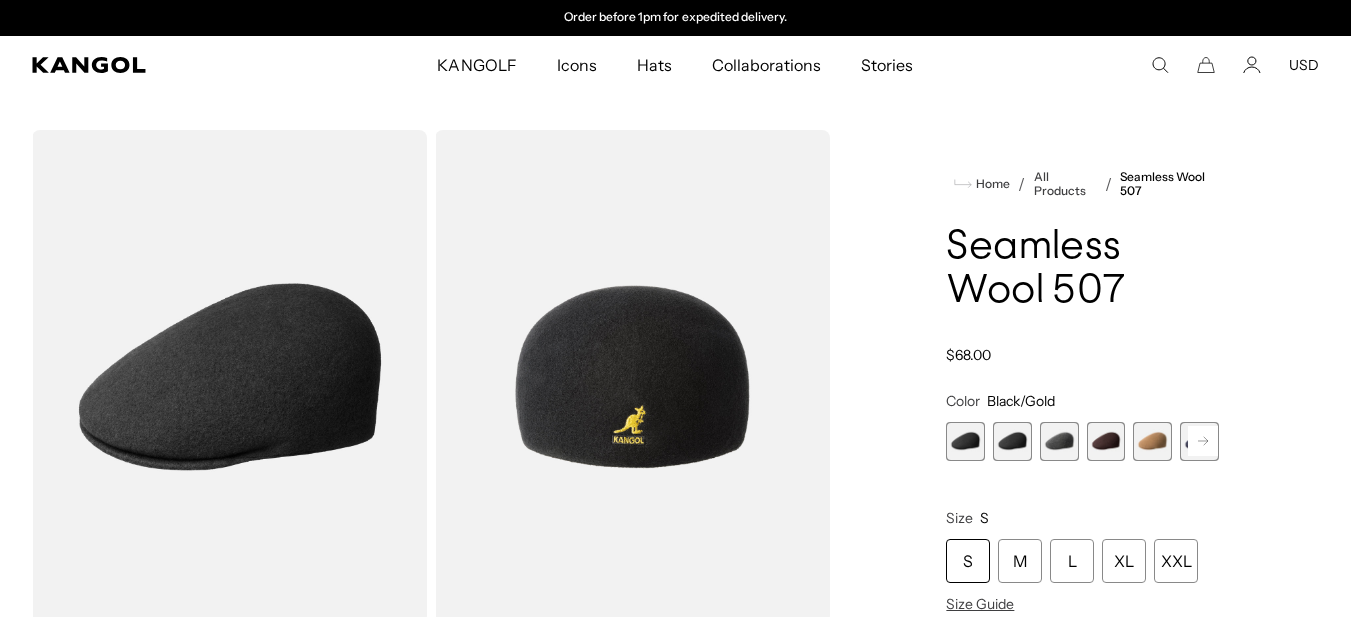 click at bounding box center [1152, 441] 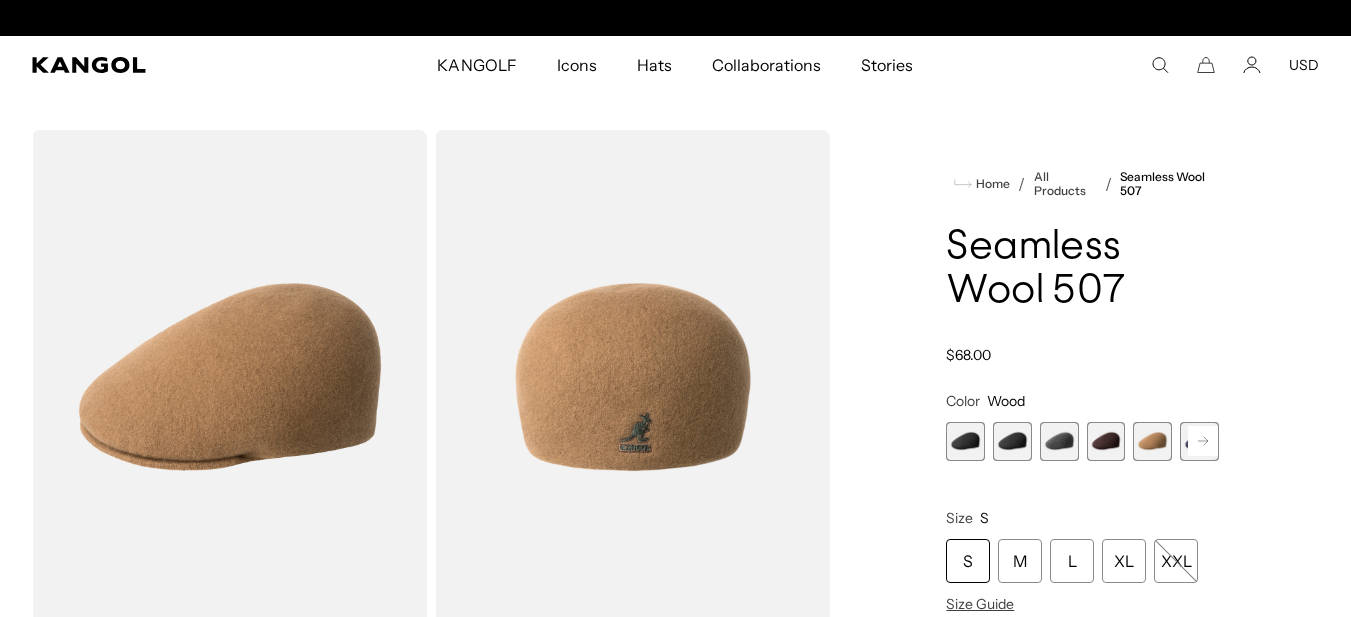 scroll, scrollTop: 0, scrollLeft: 0, axis: both 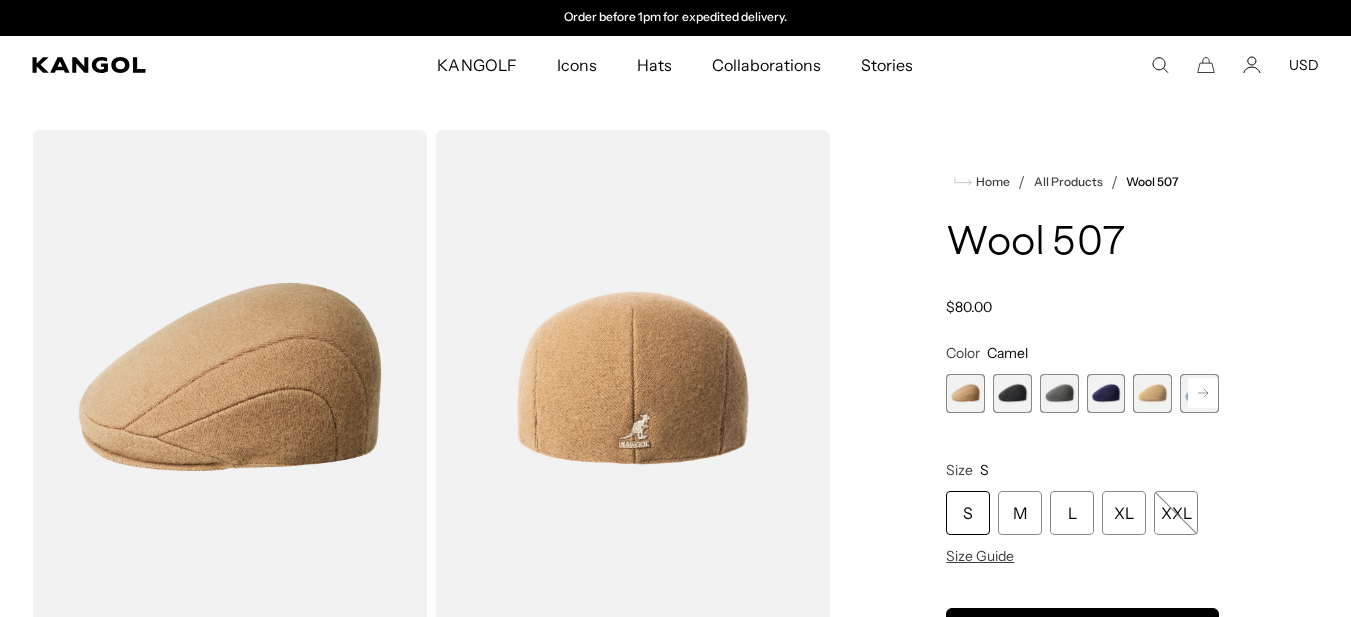 click at bounding box center [1152, 393] 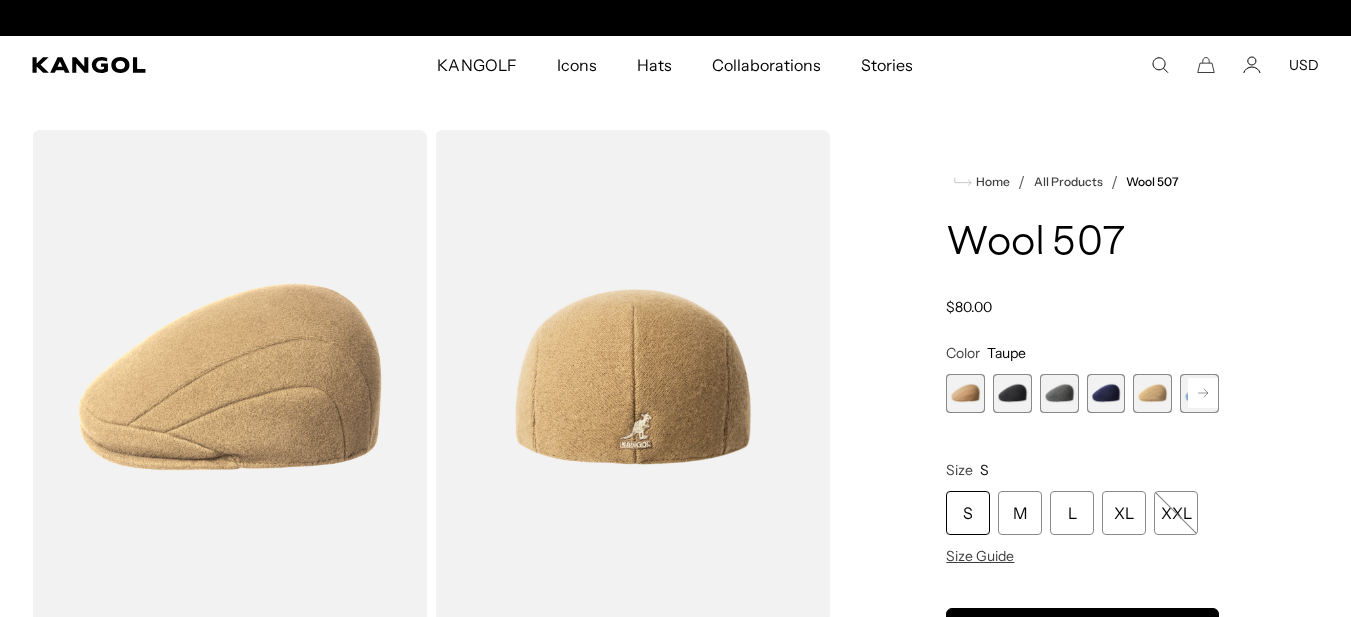 scroll, scrollTop: 0, scrollLeft: 412, axis: horizontal 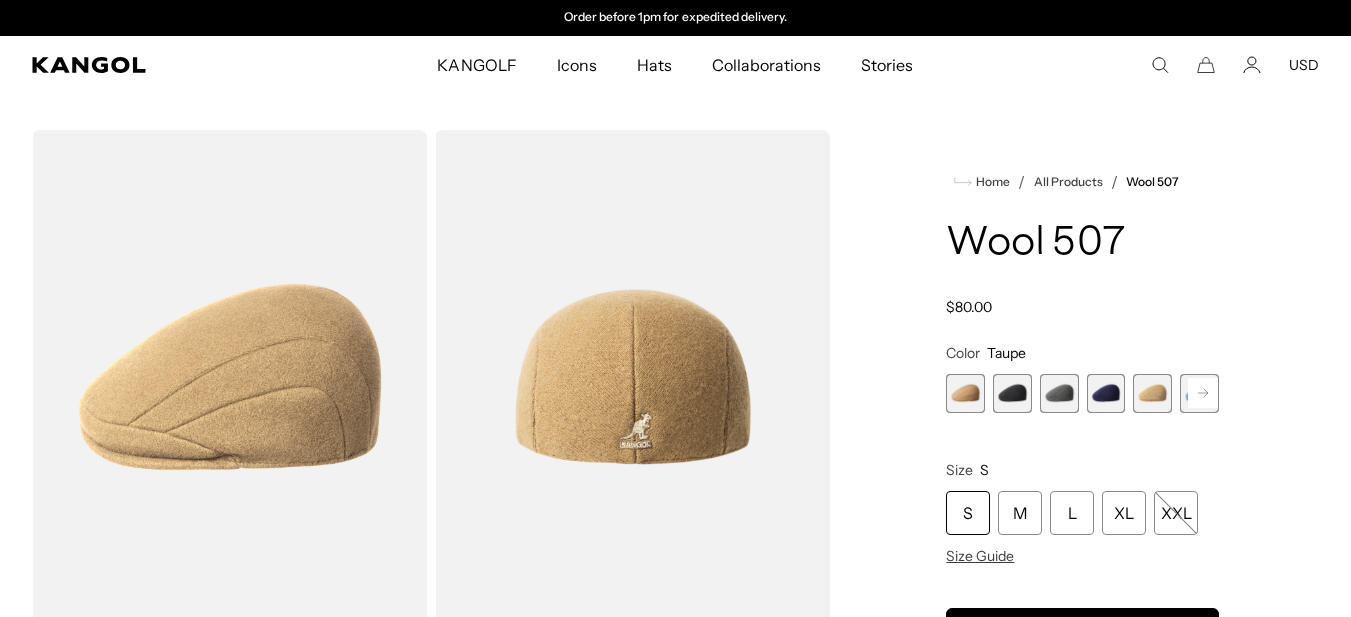 click 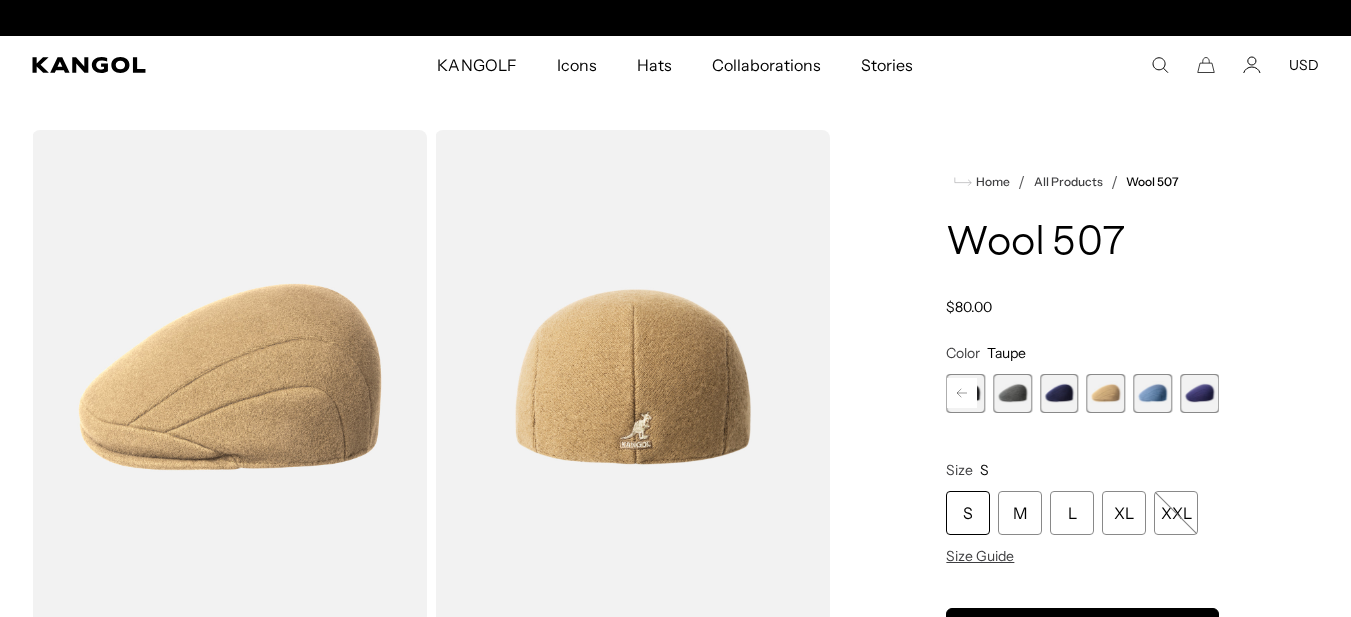 scroll, scrollTop: 0, scrollLeft: 0, axis: both 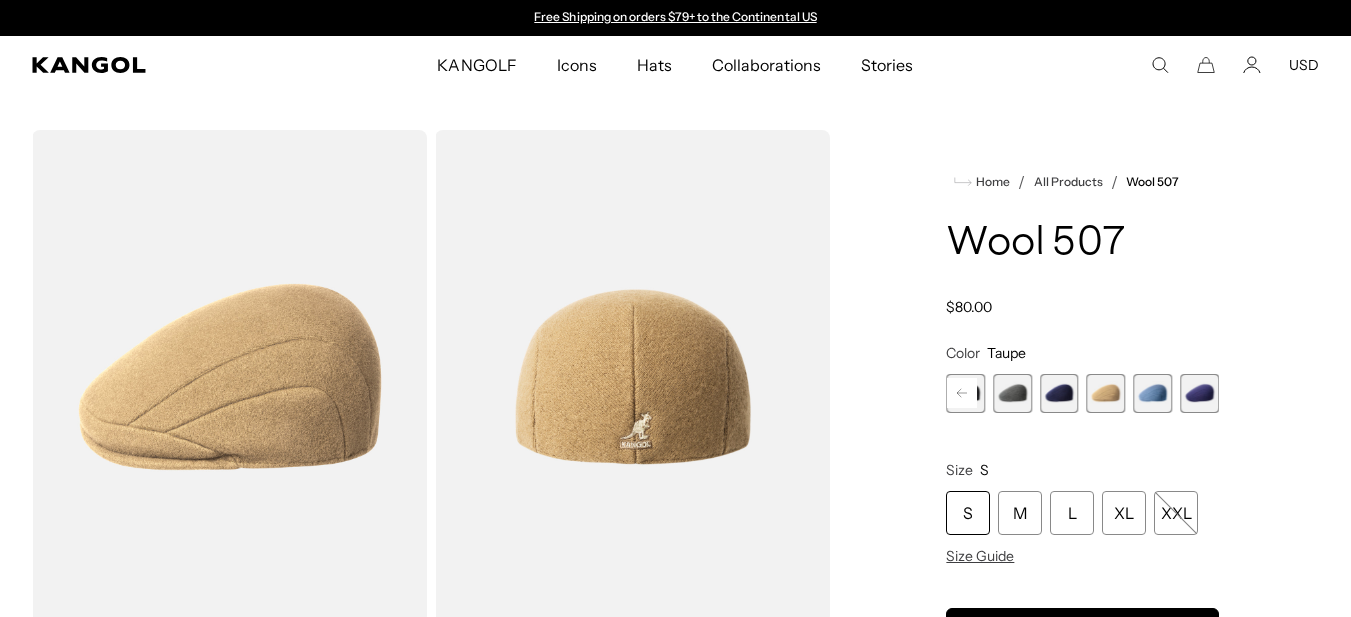 click at bounding box center (1152, 393) 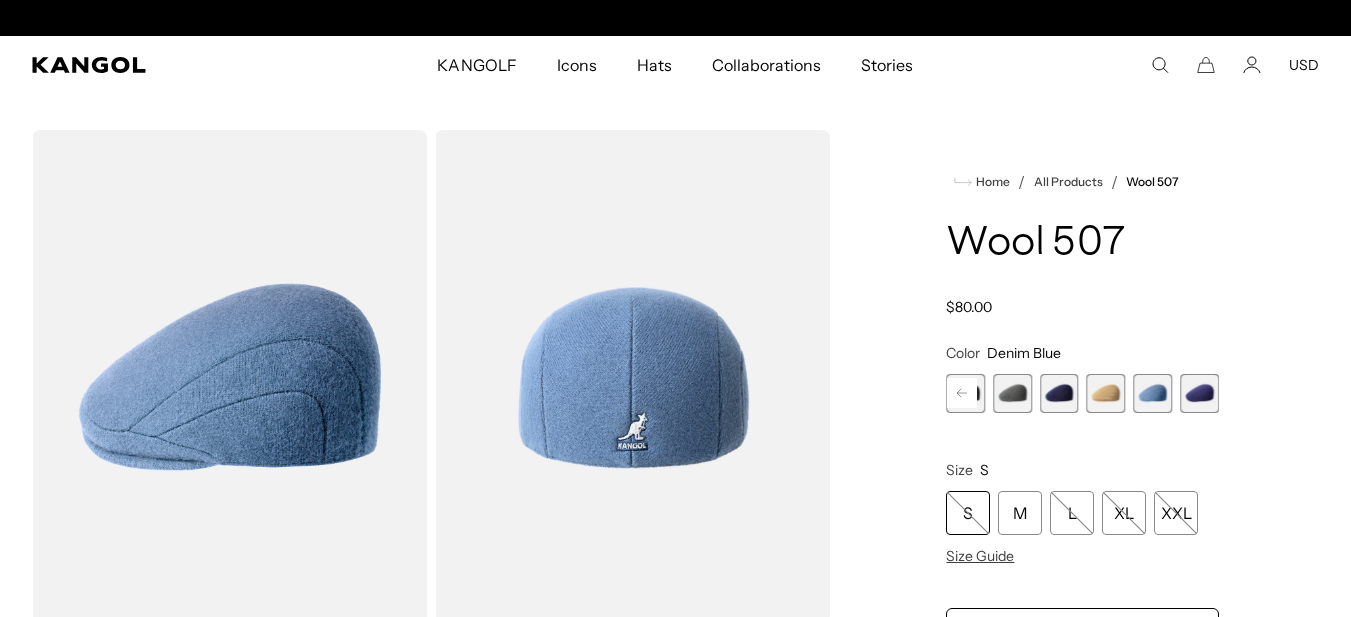 scroll, scrollTop: 0, scrollLeft: 412, axis: horizontal 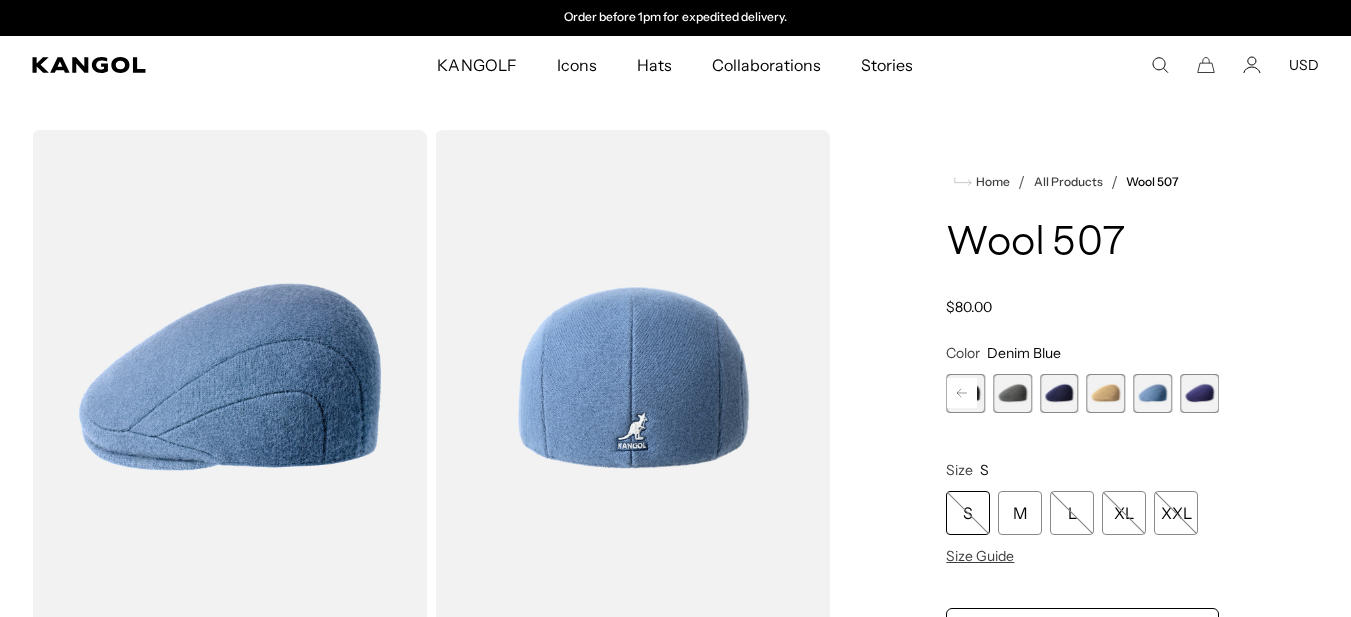 click at bounding box center [1199, 393] 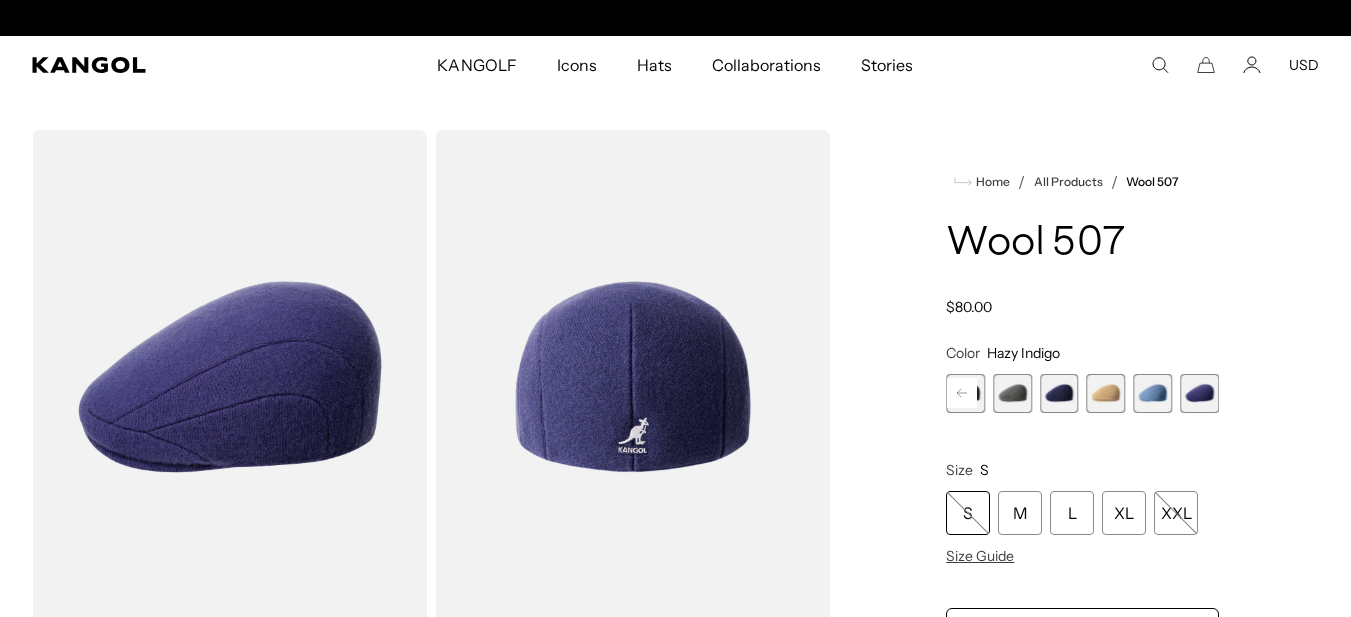 scroll, scrollTop: 0, scrollLeft: 412, axis: horizontal 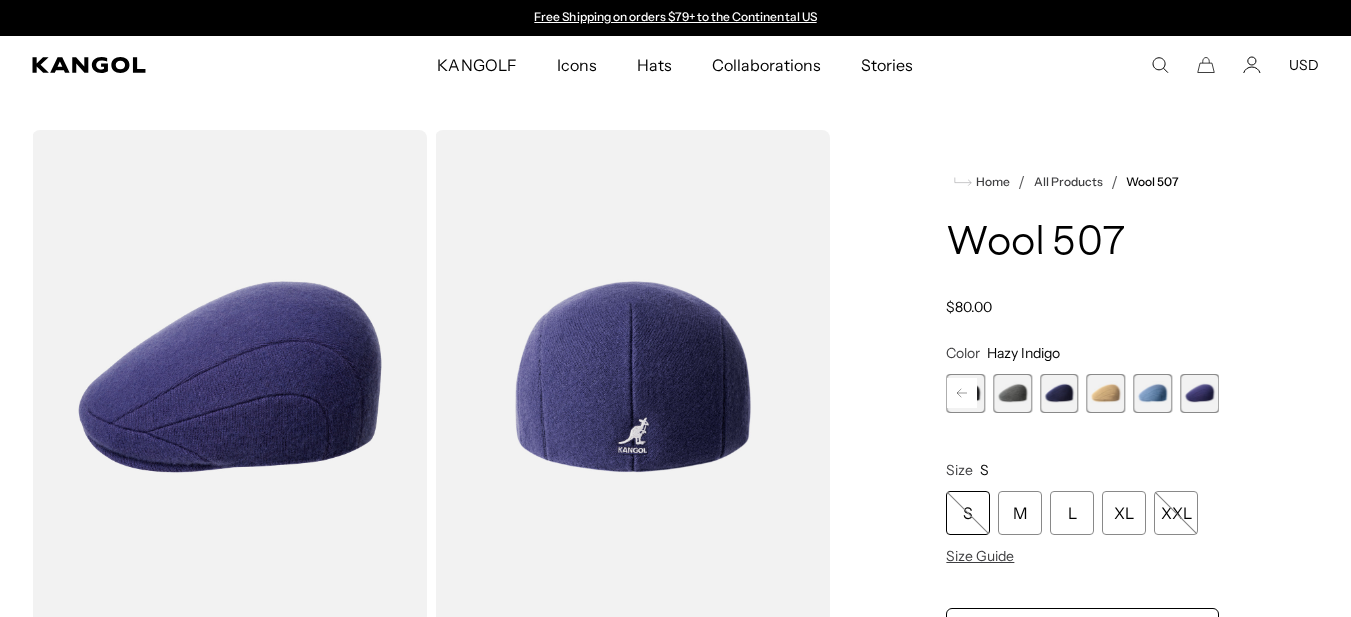 click 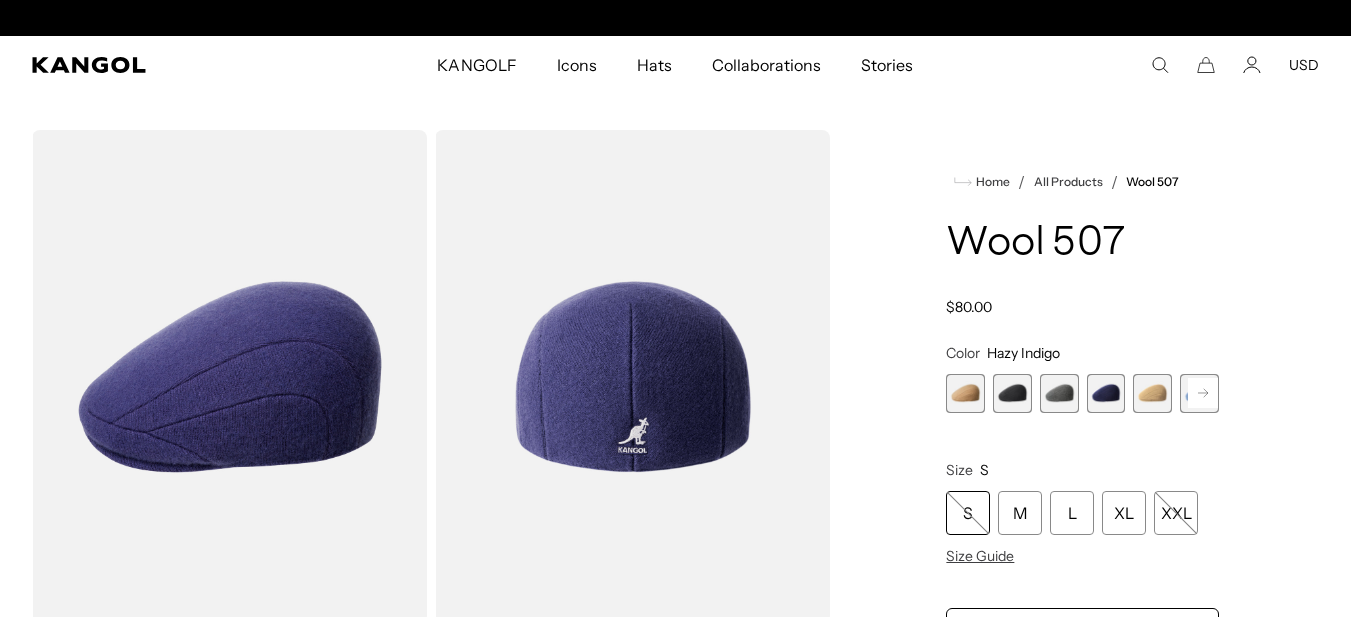 scroll, scrollTop: 0, scrollLeft: 412, axis: horizontal 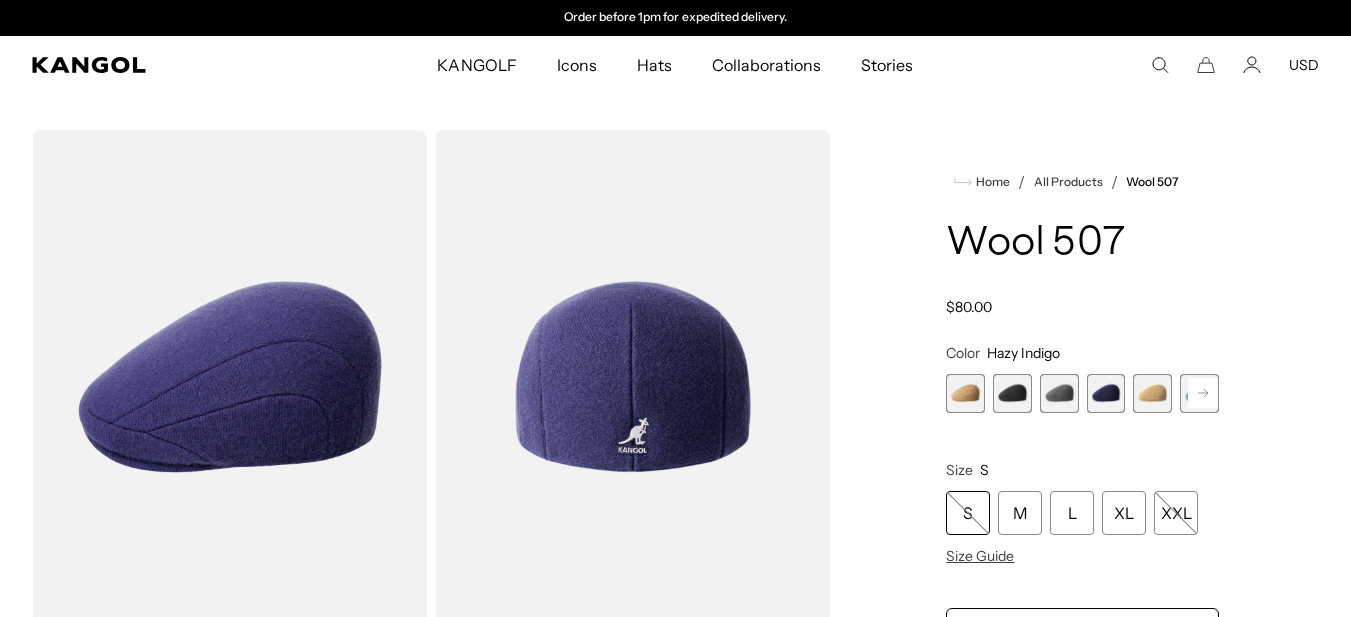 click at bounding box center [965, 393] 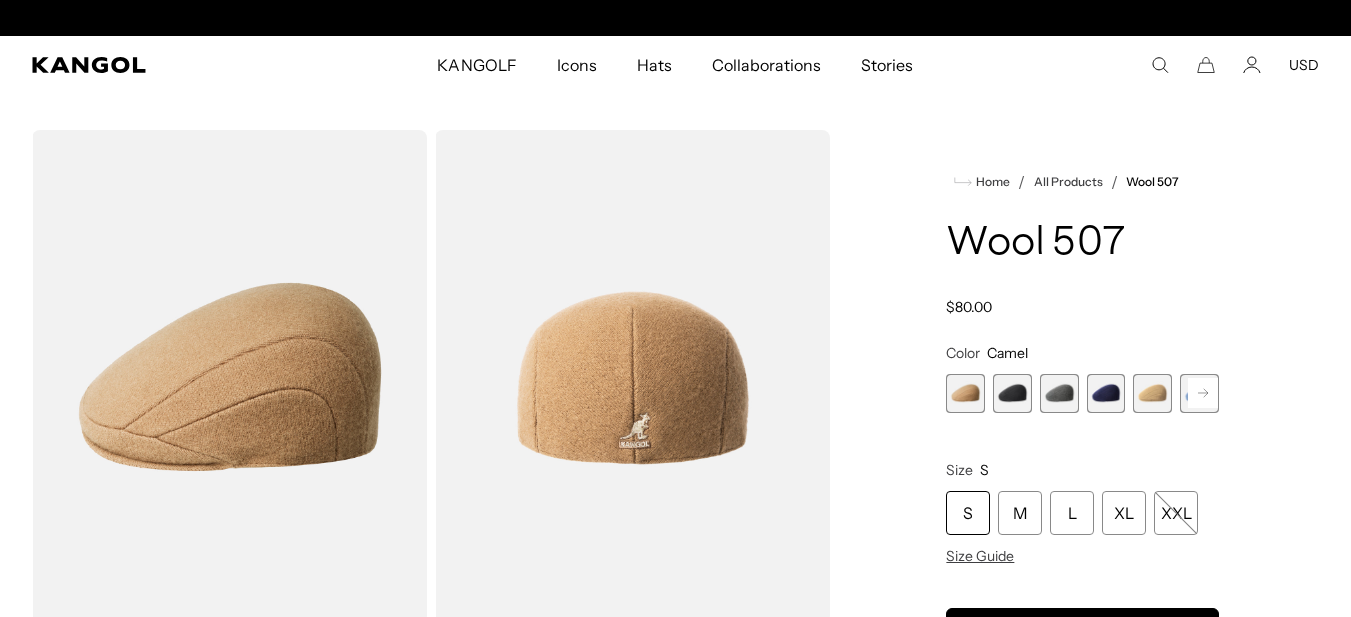 scroll, scrollTop: 0, scrollLeft: 0, axis: both 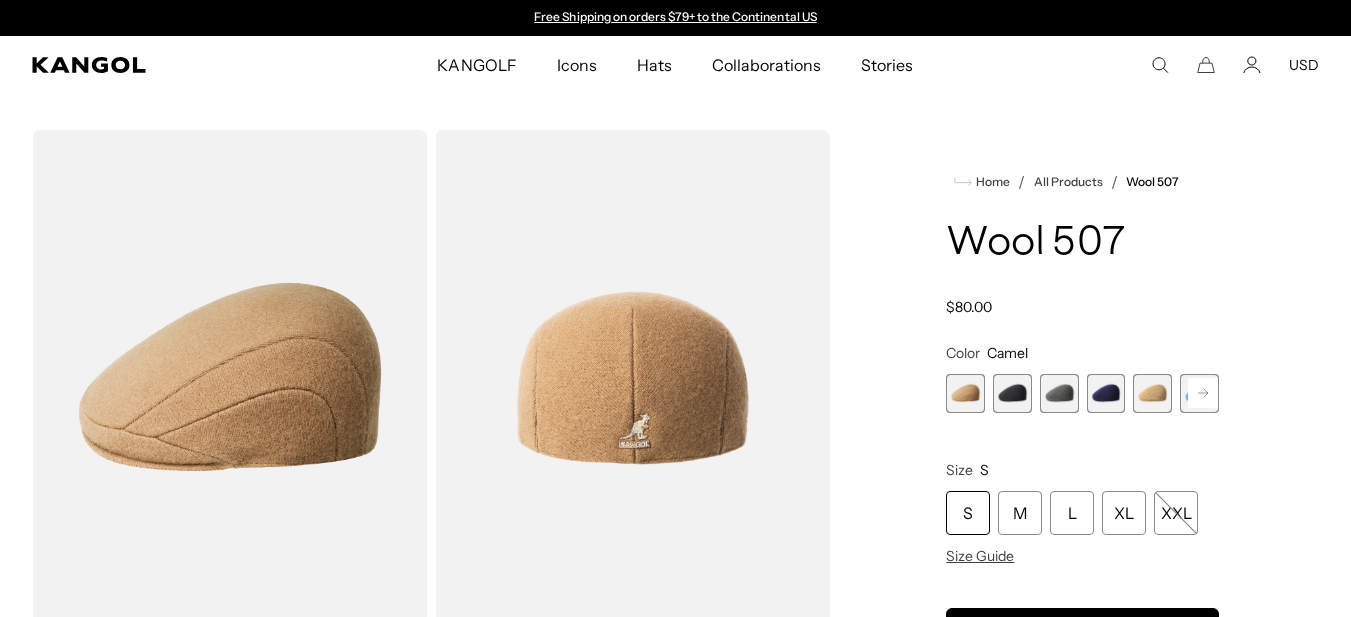 click at bounding box center [1152, 393] 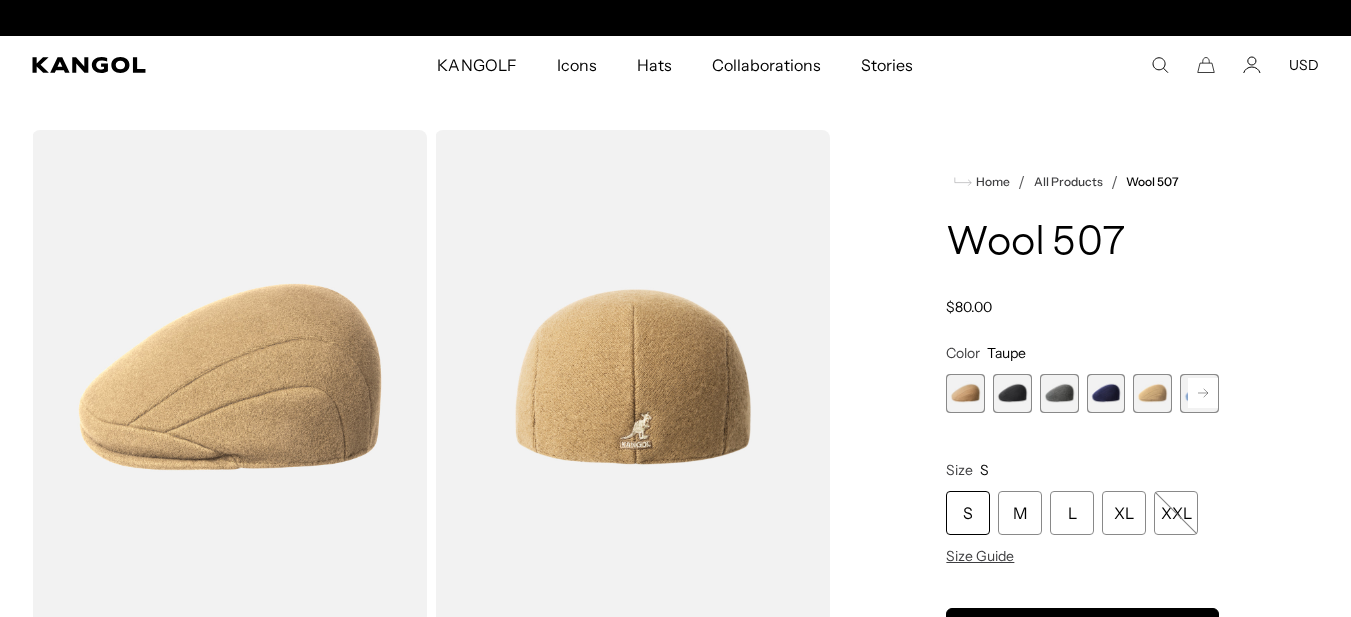 scroll, scrollTop: 0, scrollLeft: 412, axis: horizontal 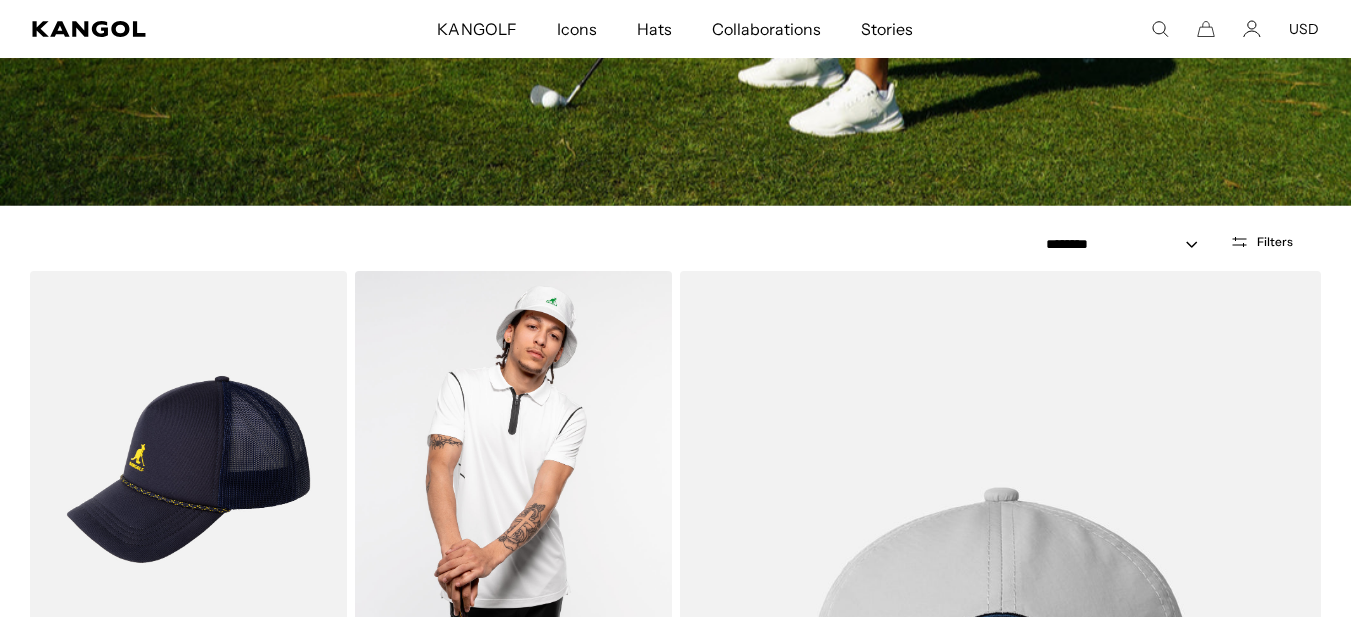 click at bounding box center (513, 470) 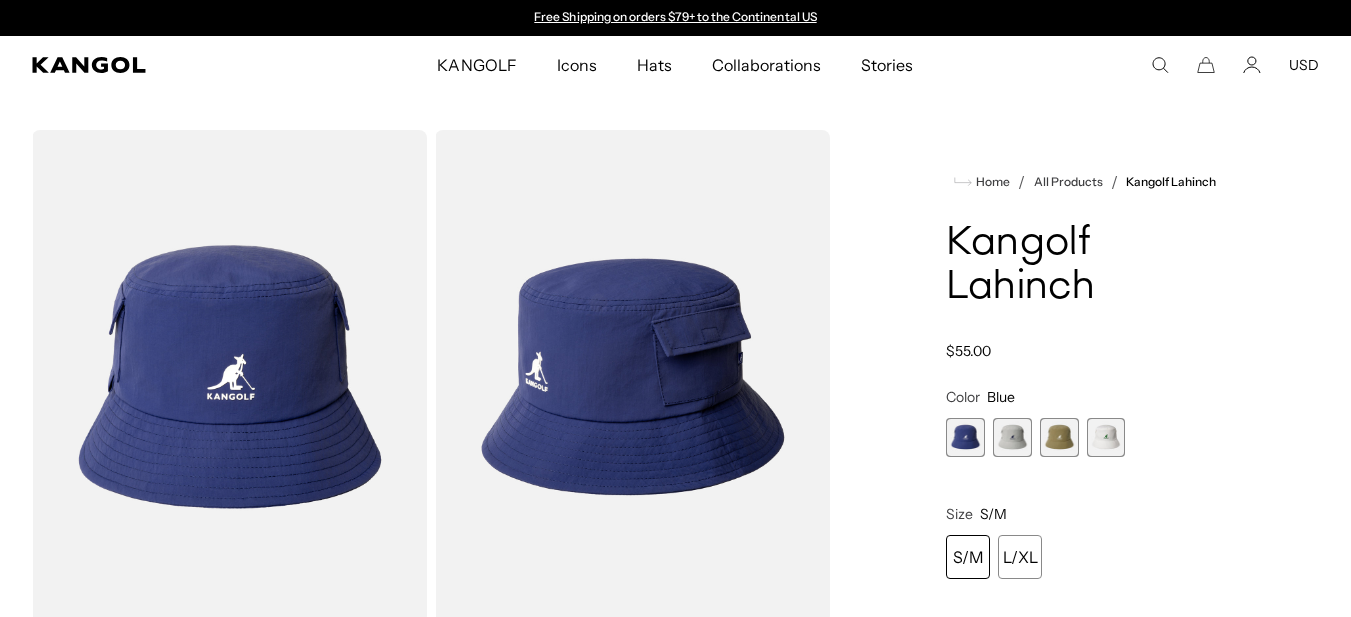 click at bounding box center (1106, 437) 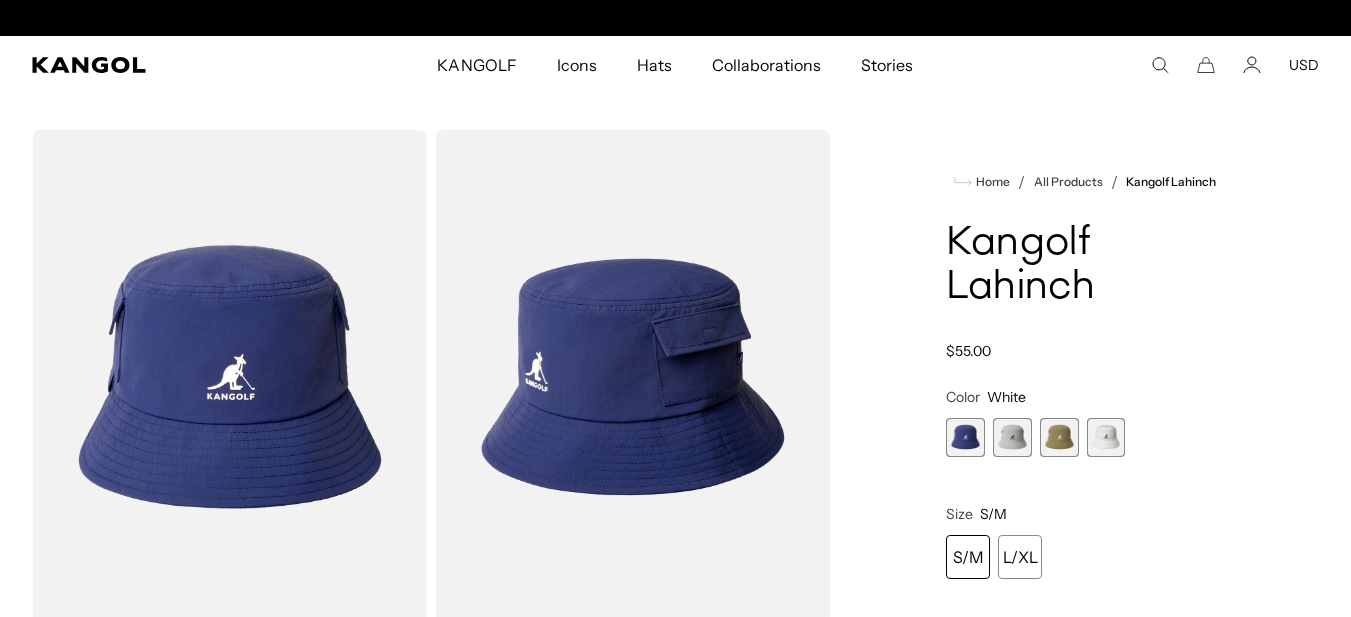 scroll, scrollTop: 133, scrollLeft: 0, axis: vertical 